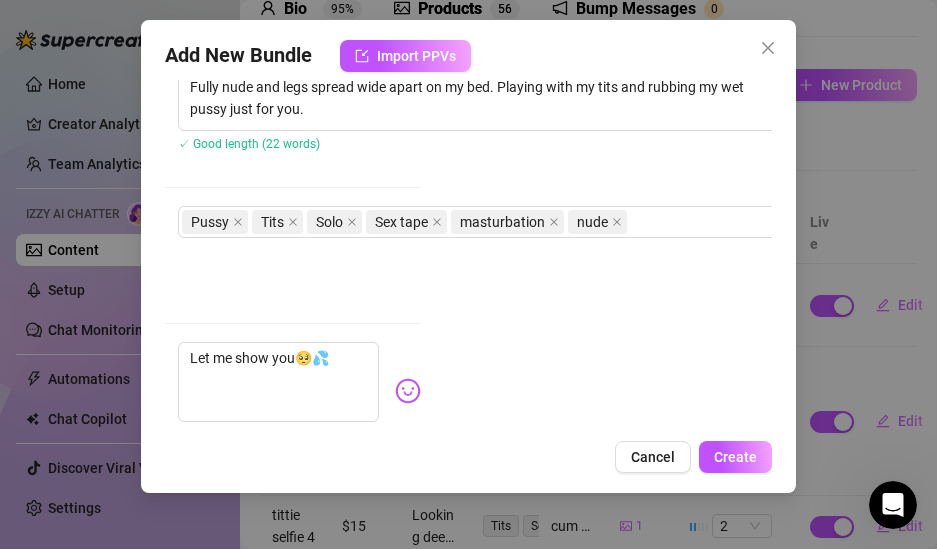 scroll, scrollTop: 226, scrollLeft: 351, axis: both 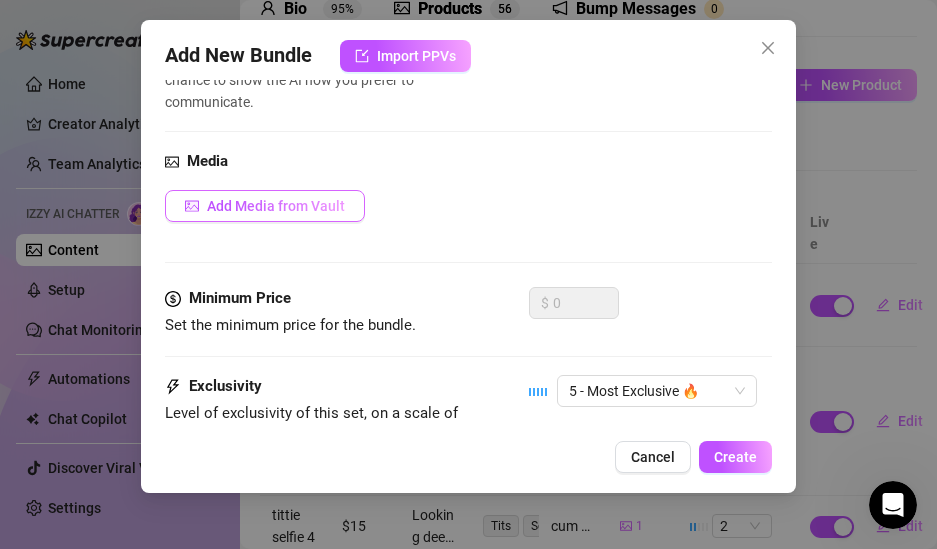 click on "Add Media from Vault" at bounding box center [276, 206] 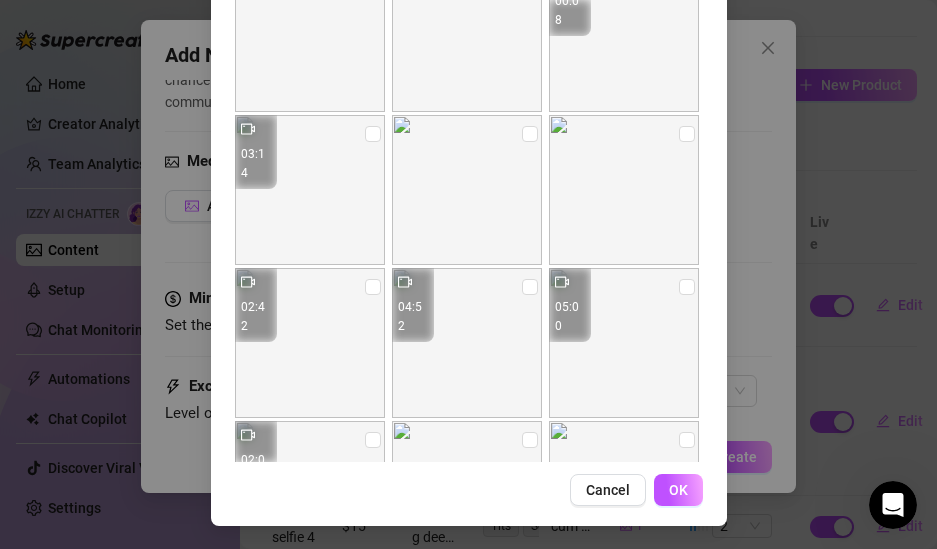 scroll, scrollTop: 286, scrollLeft: 0, axis: vertical 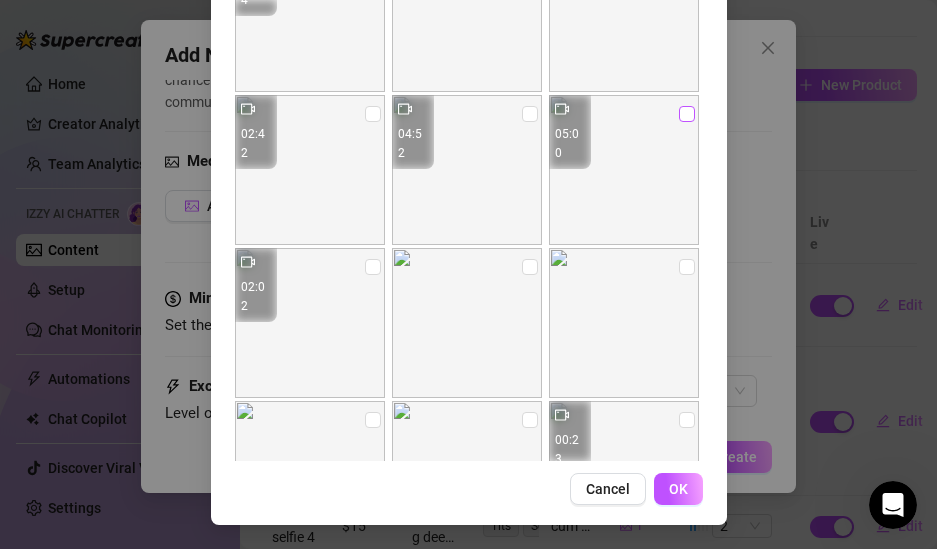 click at bounding box center (687, 114) 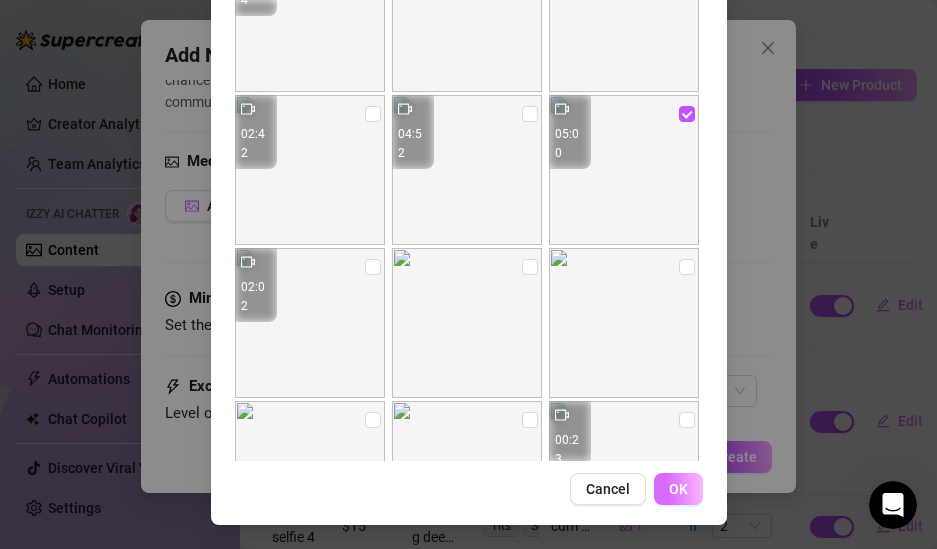 click on "OK" at bounding box center [678, 489] 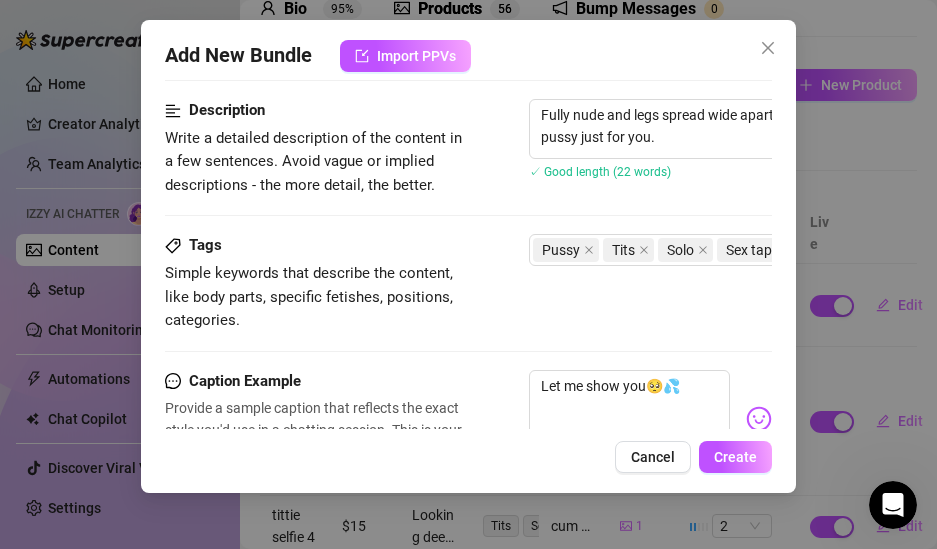 scroll, scrollTop: 189, scrollLeft: 0, axis: vertical 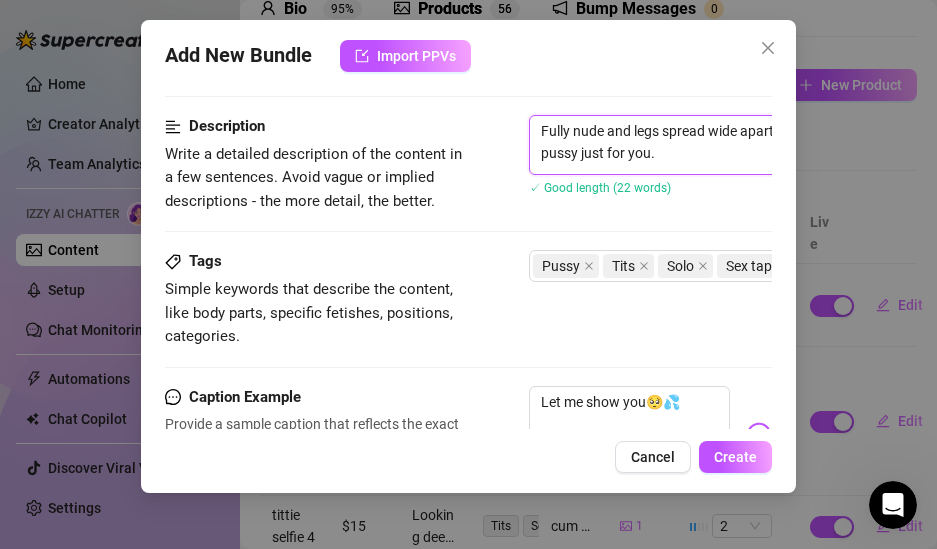 click on "Fully nude and legs spread wide apart on my bed. Playing with my tits and rubbing my wet pussy just for you." at bounding box center (833, 145) 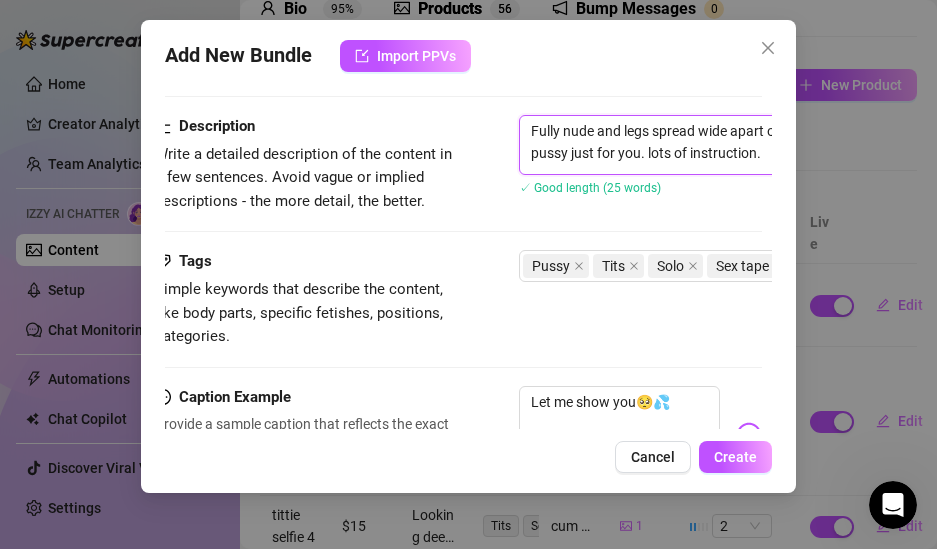 scroll, scrollTop: 189, scrollLeft: 14, axis: both 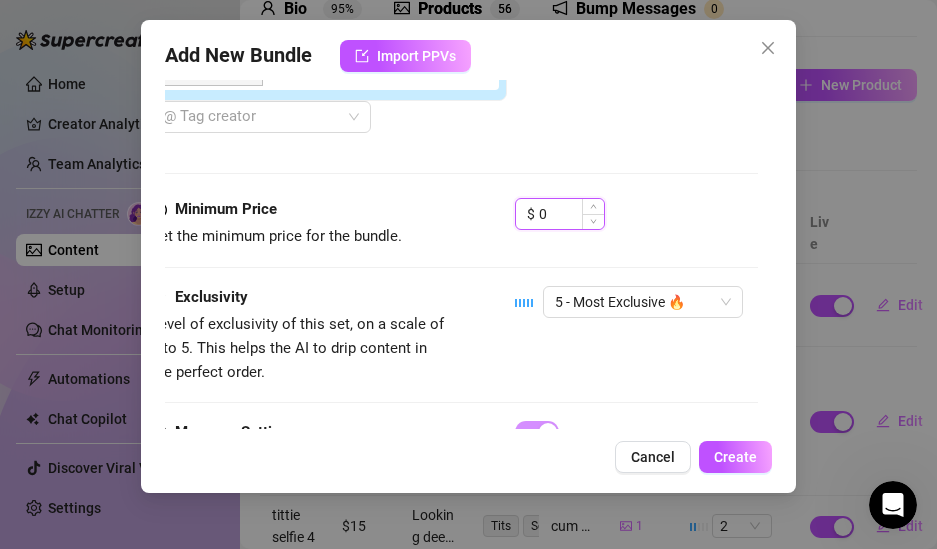 click on "0" at bounding box center (571, 214) 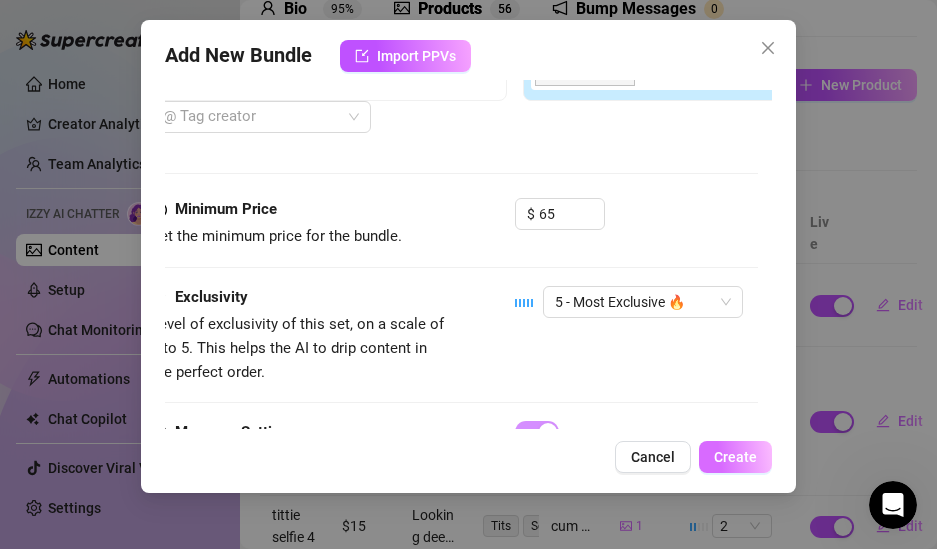 click on "Create" at bounding box center (735, 457) 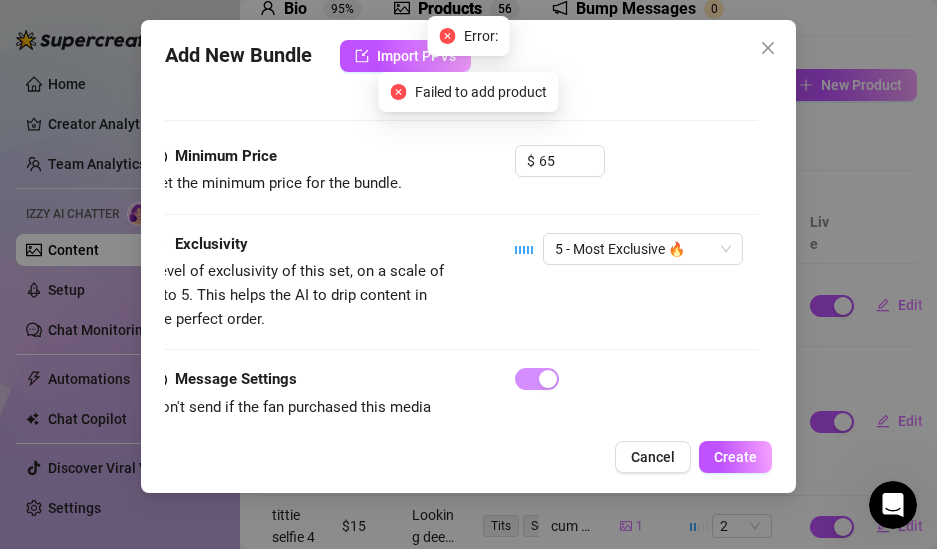 scroll, scrollTop: 966, scrollLeft: 14, axis: both 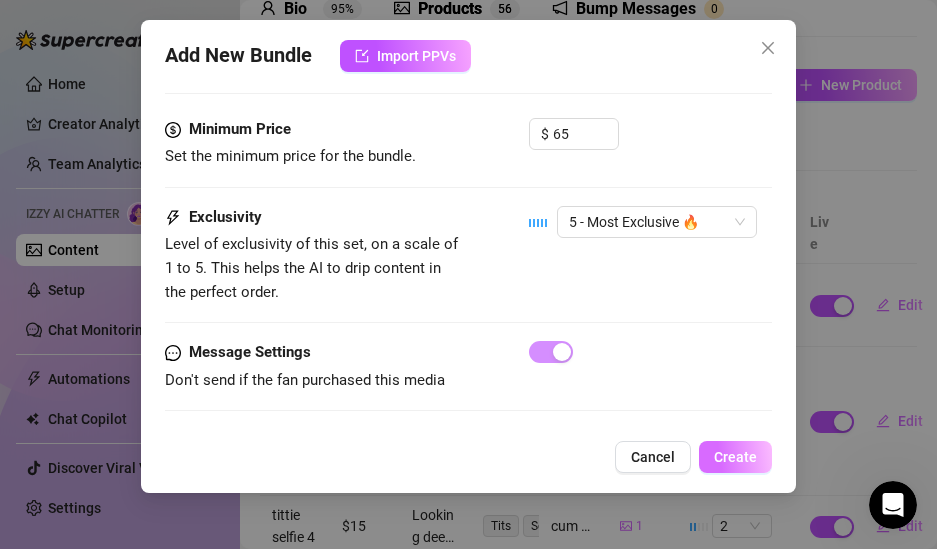click on "Create" at bounding box center (735, 457) 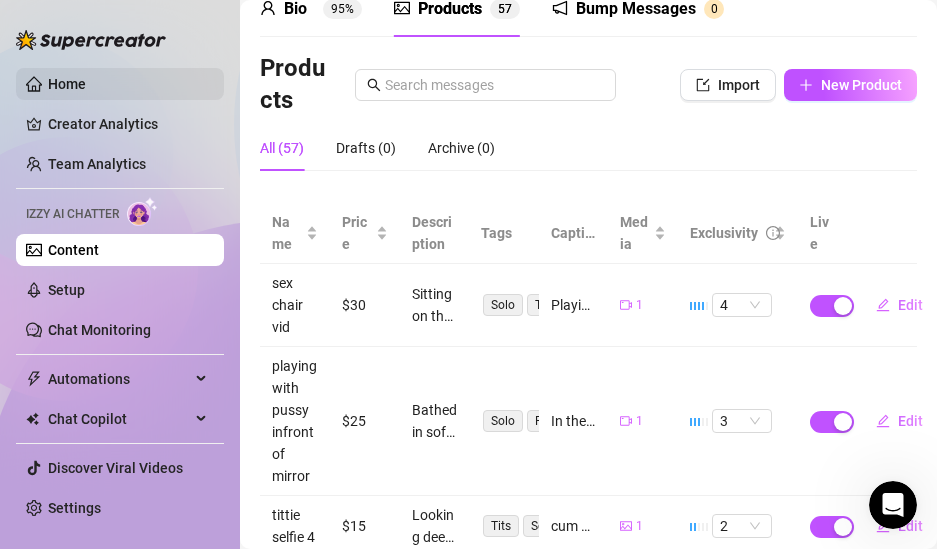 click on "Home" at bounding box center [67, 84] 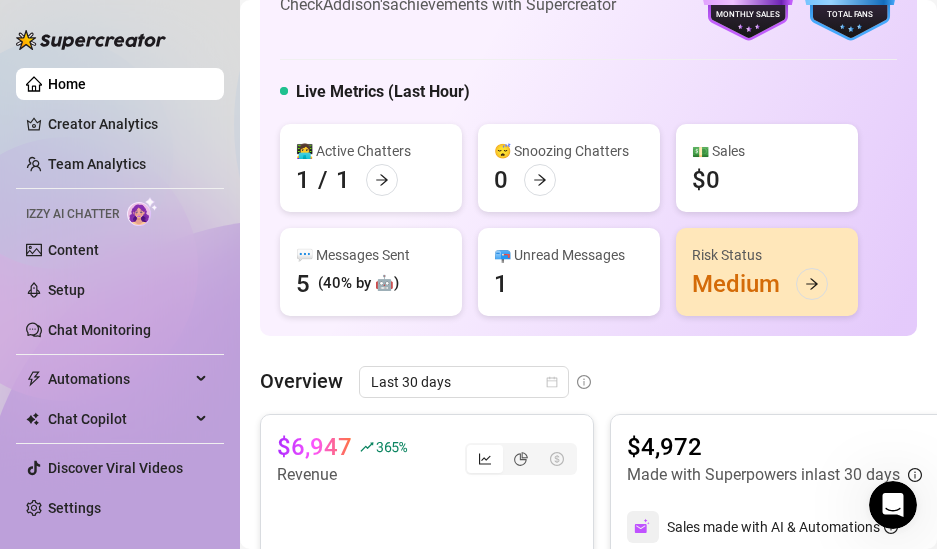 click on "📪 Unread Messages 1" at bounding box center [569, 272] 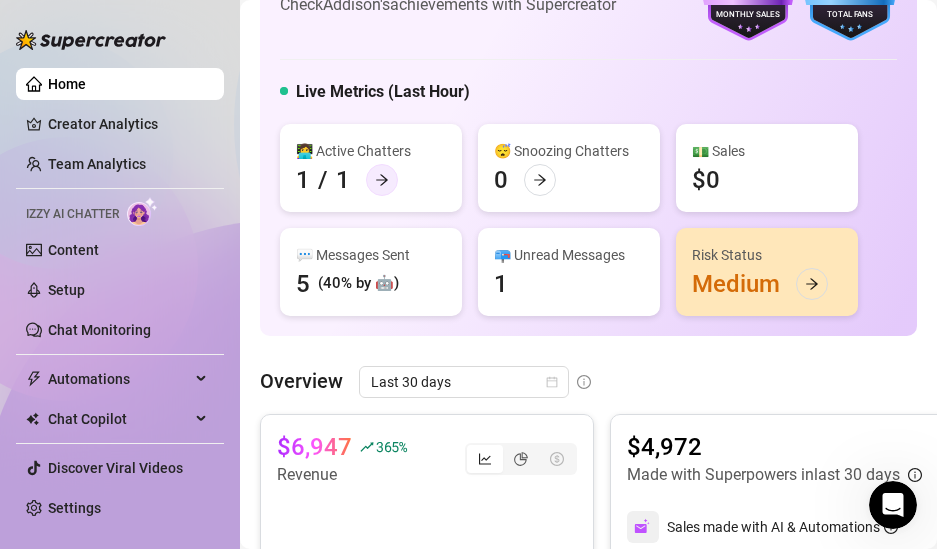 click at bounding box center (382, 180) 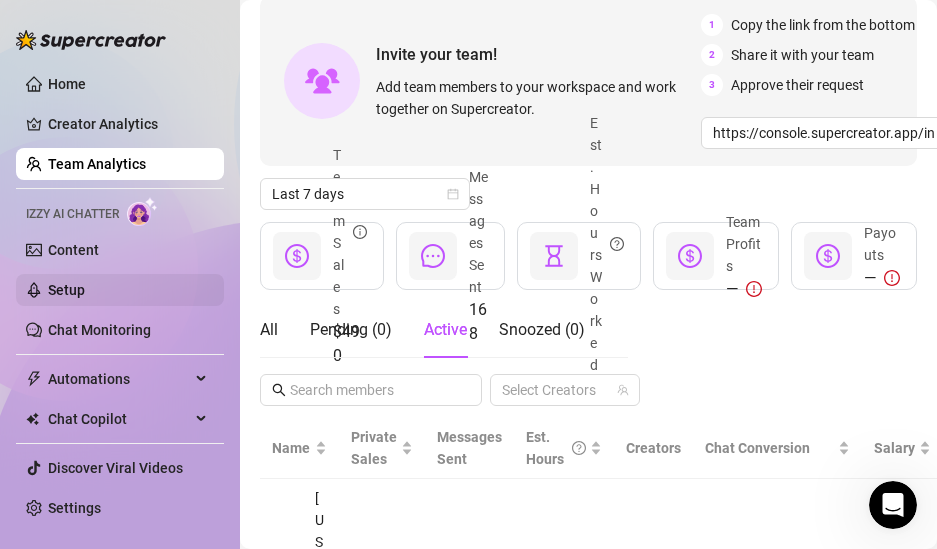 click on "Setup" at bounding box center [66, 290] 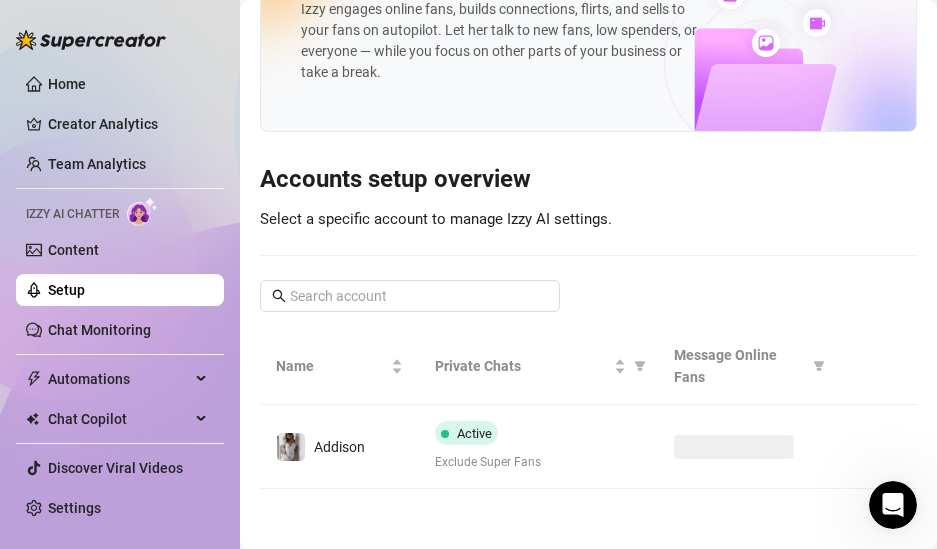 scroll, scrollTop: 76, scrollLeft: 0, axis: vertical 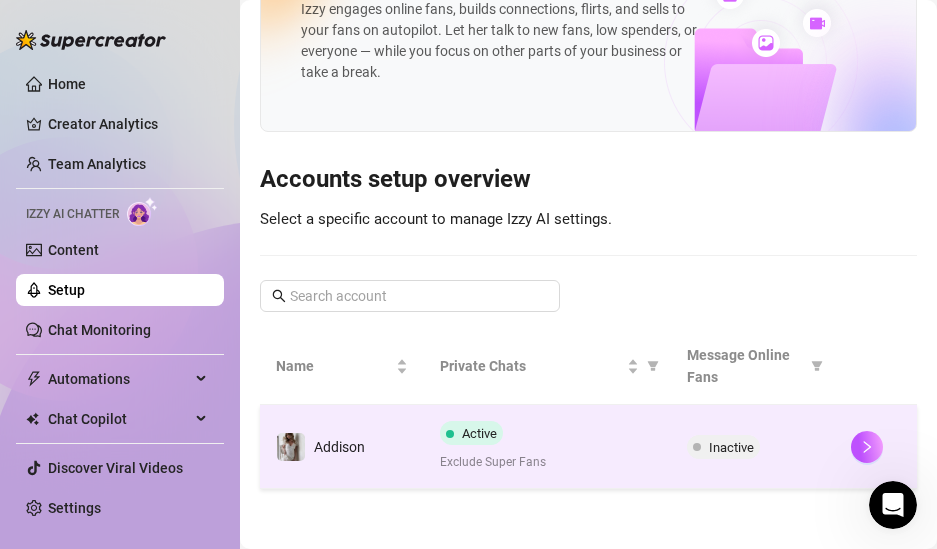 click on "Inactive" at bounding box center [753, 447] 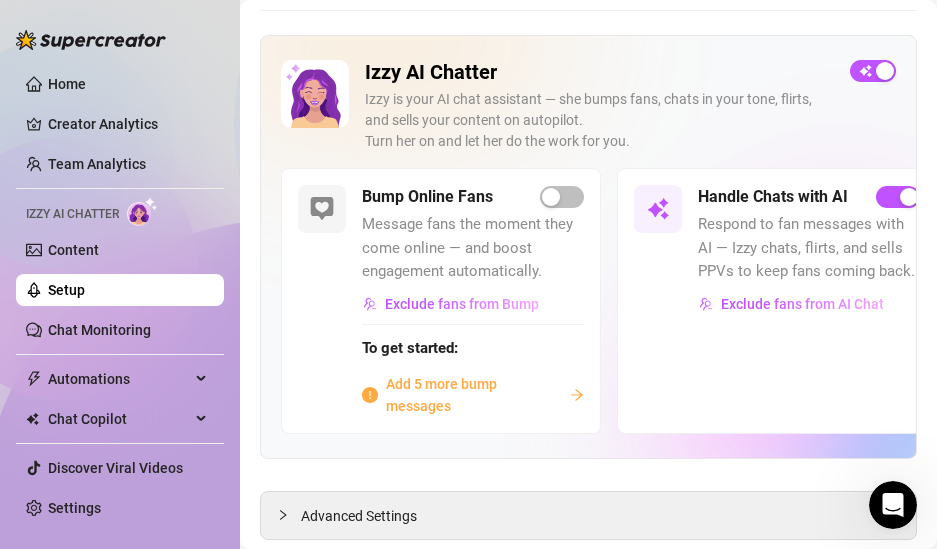 scroll, scrollTop: 97, scrollLeft: 0, axis: vertical 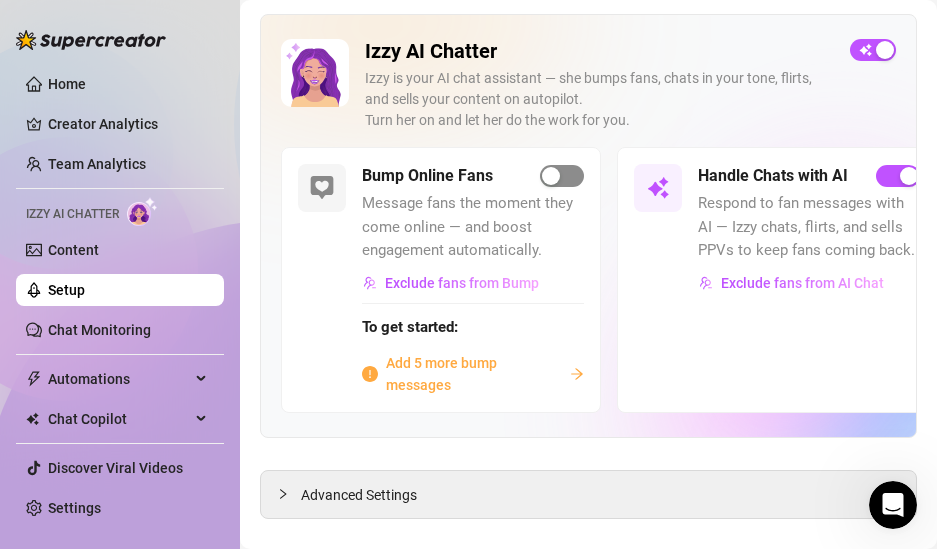 click at bounding box center (551, 176) 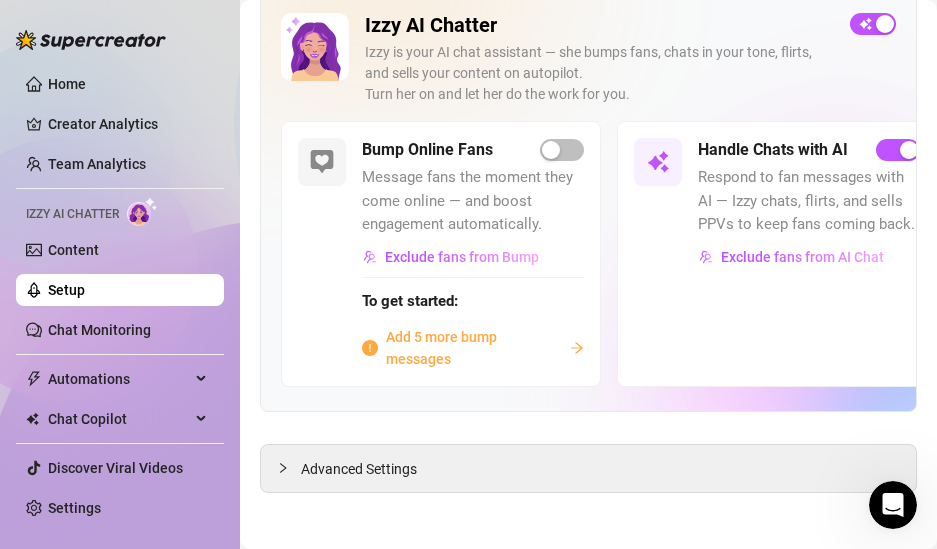 scroll, scrollTop: 127, scrollLeft: 0, axis: vertical 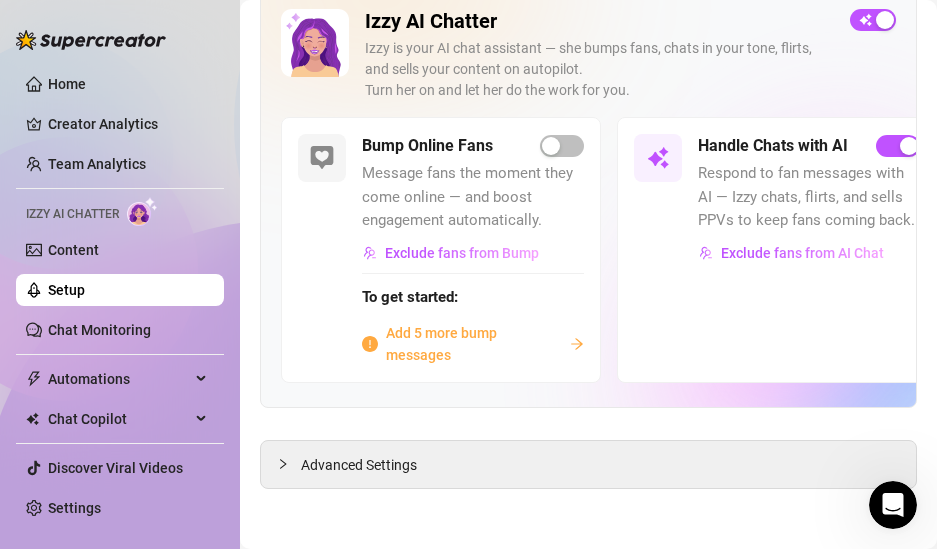 click on "Add 5 more bump messages" at bounding box center [474, 344] 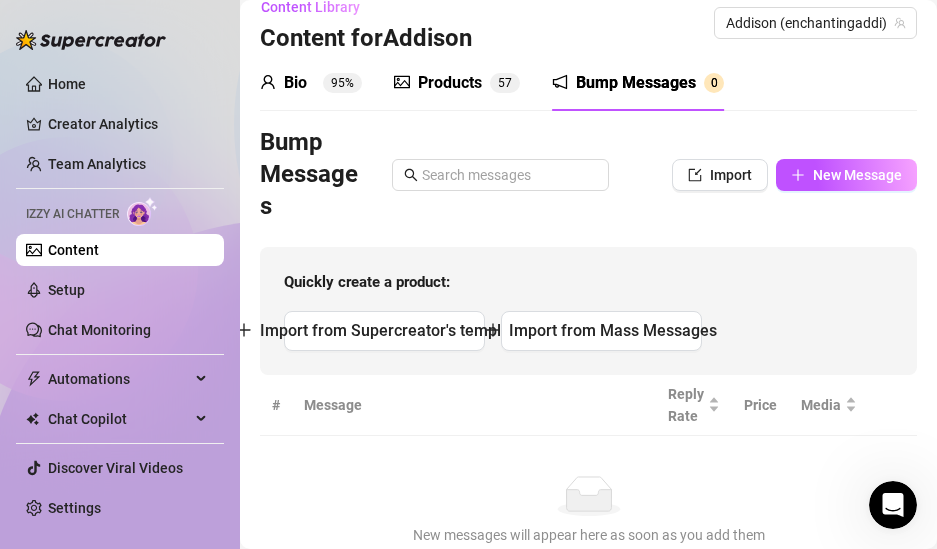 scroll, scrollTop: 0, scrollLeft: 0, axis: both 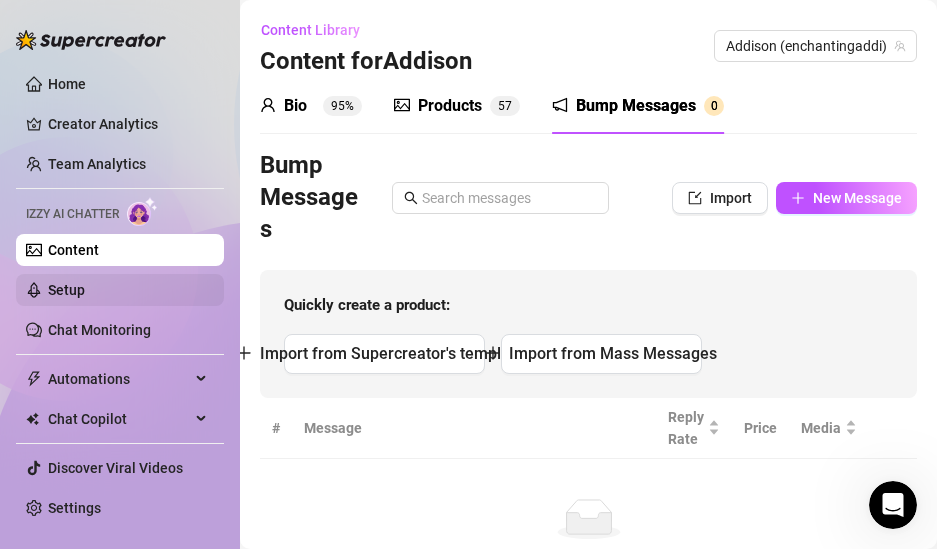 click on "Setup" at bounding box center (66, 290) 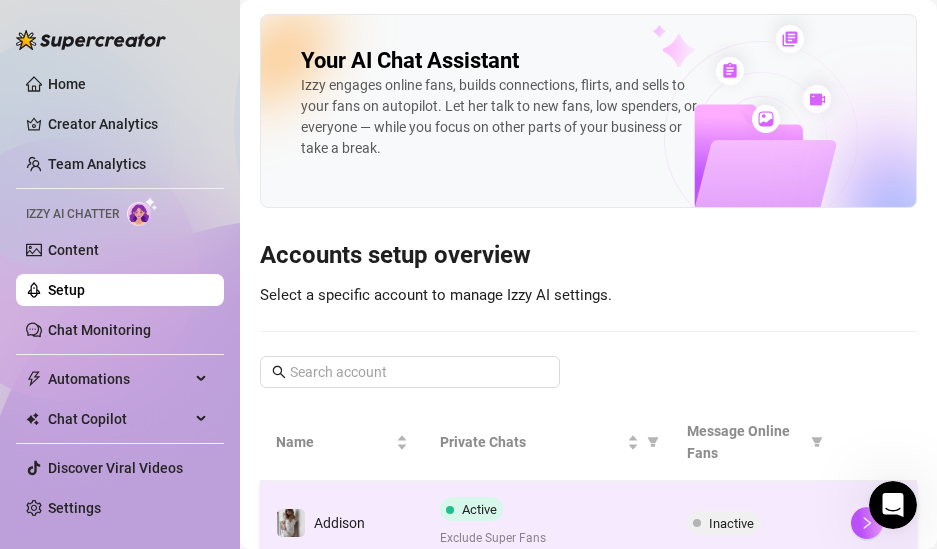 click at bounding box center (876, 523) 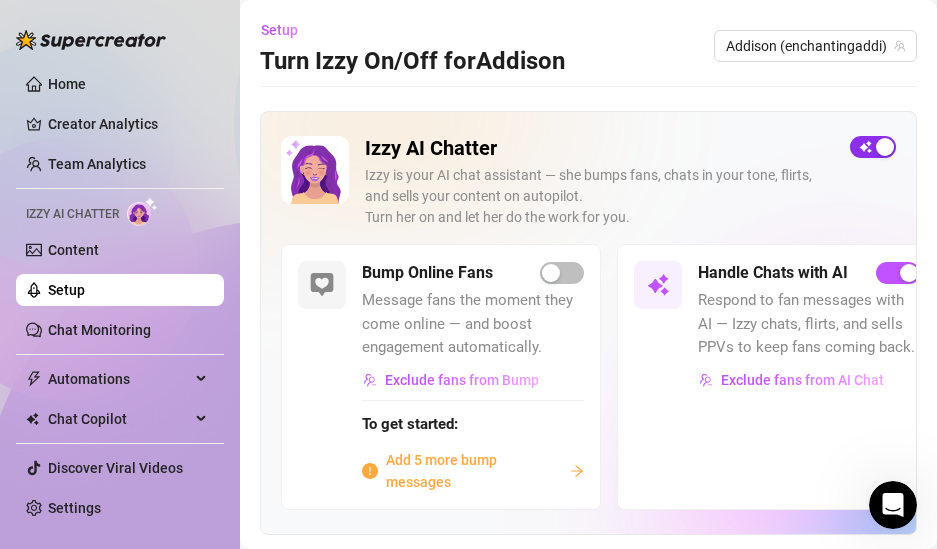 click at bounding box center (885, 147) 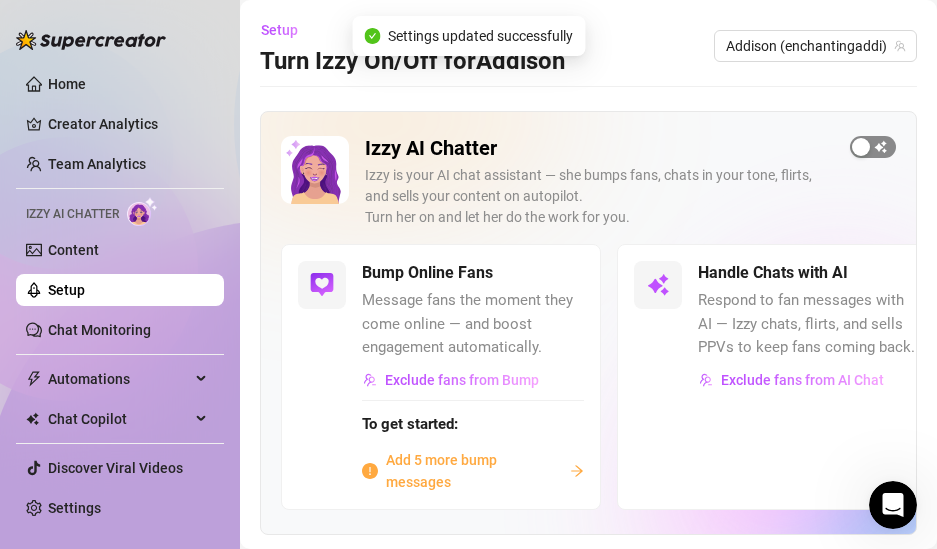click at bounding box center [861, 147] 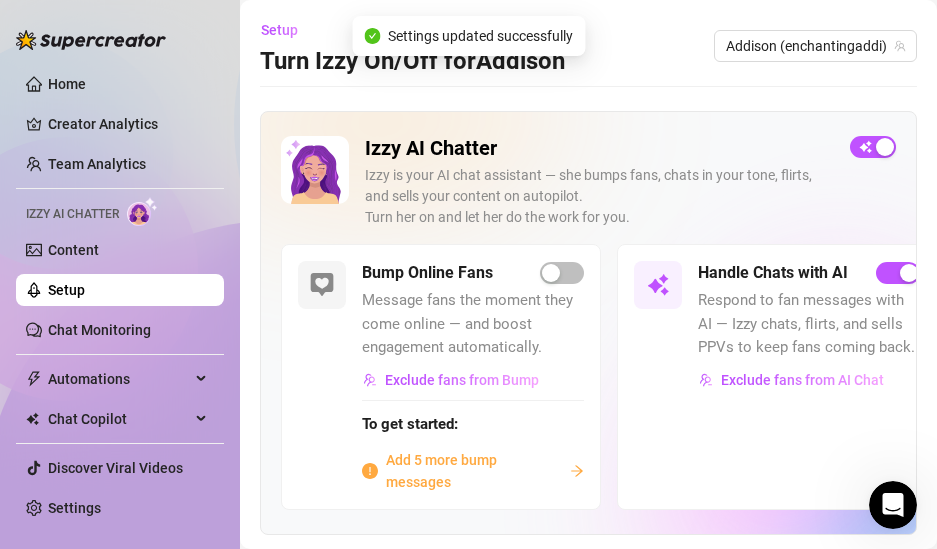 scroll, scrollTop: 127, scrollLeft: 0, axis: vertical 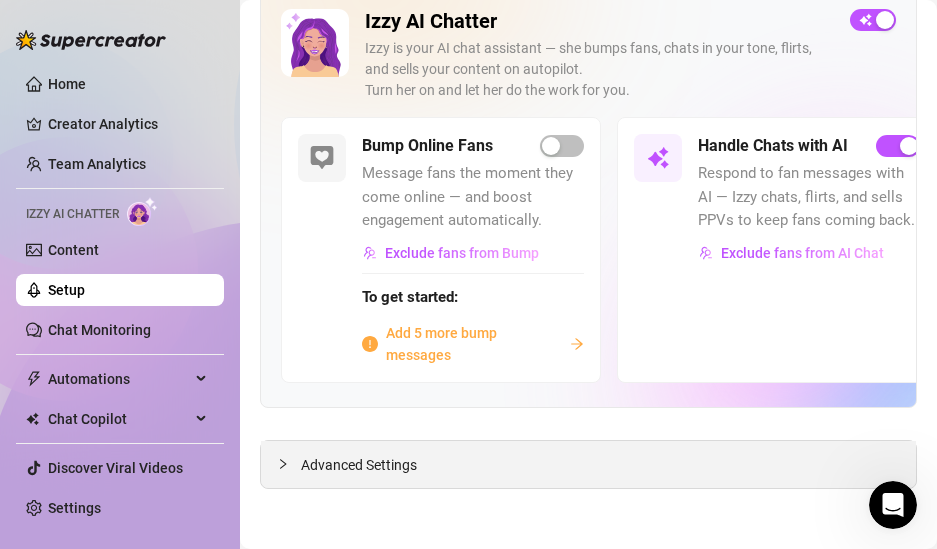 click on "Advanced Settings" at bounding box center [588, 464] 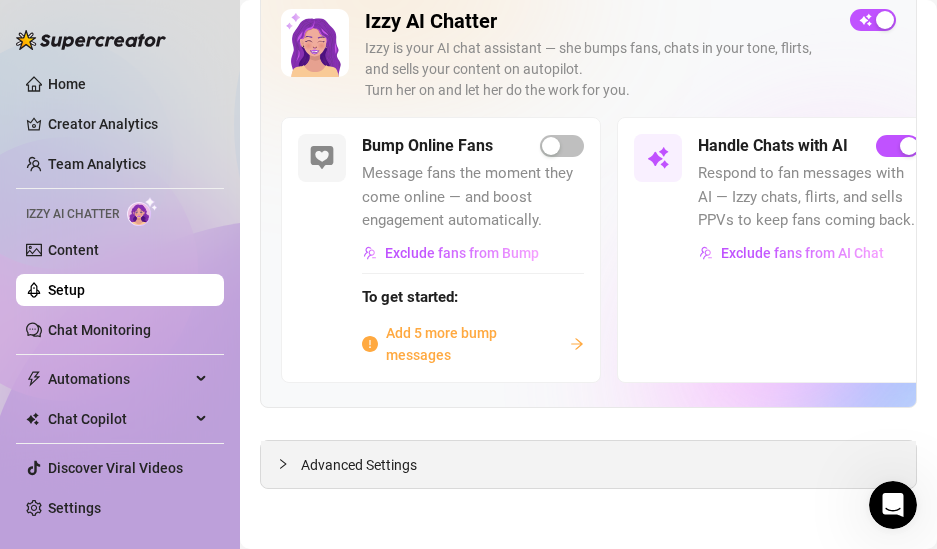click on "Advanced Settings" at bounding box center (359, 465) 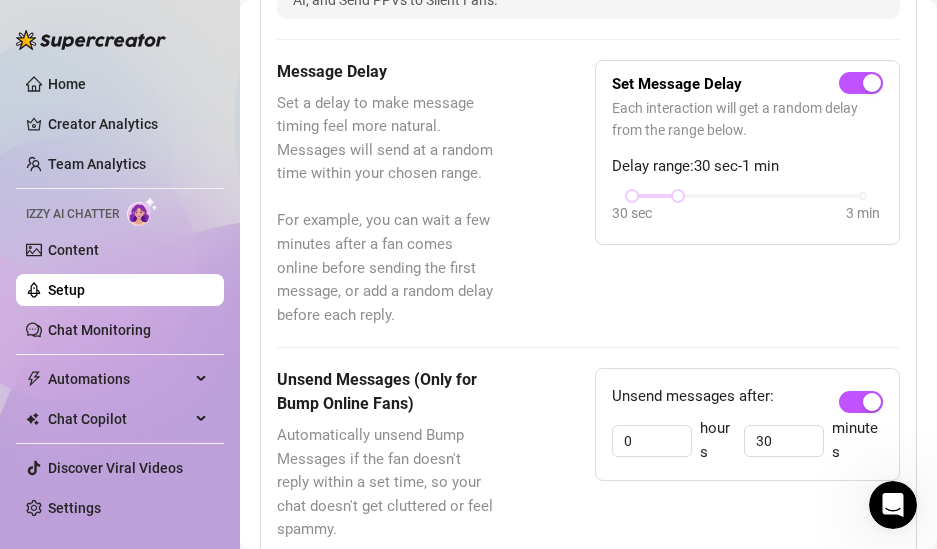 scroll, scrollTop: 675, scrollLeft: 0, axis: vertical 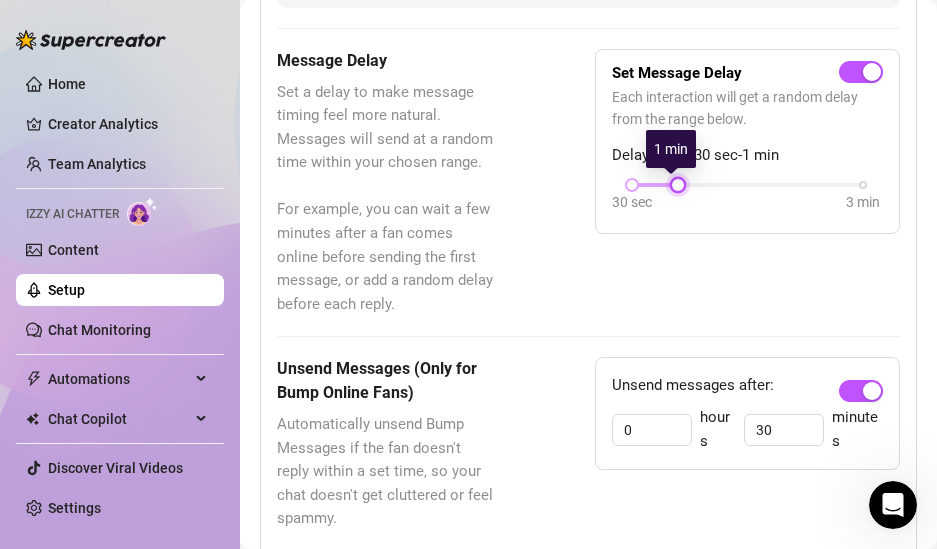 drag, startPoint x: 674, startPoint y: 184, endPoint x: 692, endPoint y: 180, distance: 18.439089 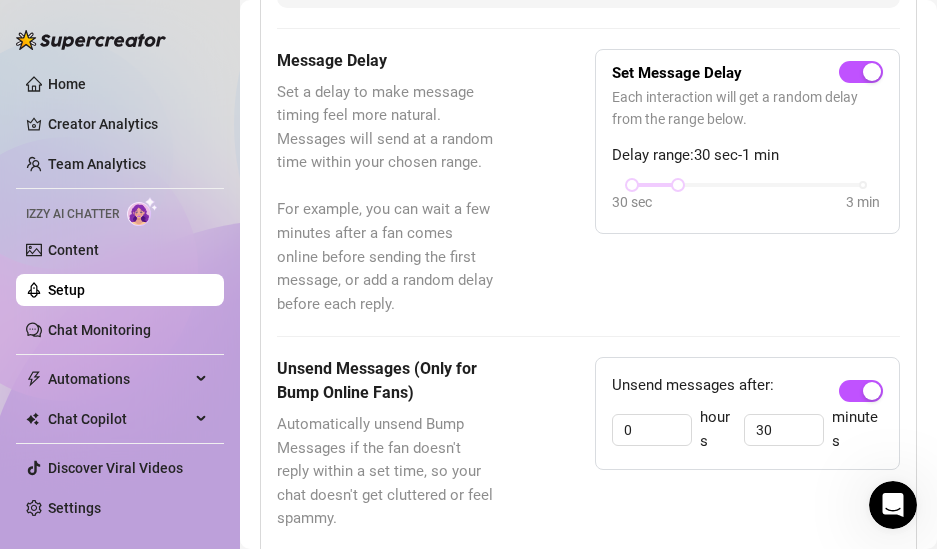 click on "30 sec 3 min" at bounding box center [747, 198] 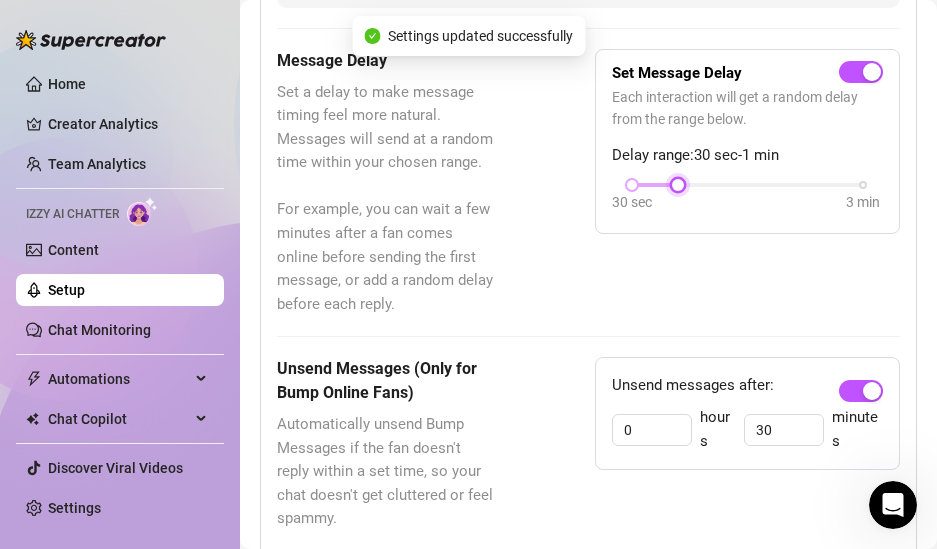 click on "30 sec 3 min" at bounding box center (747, 183) 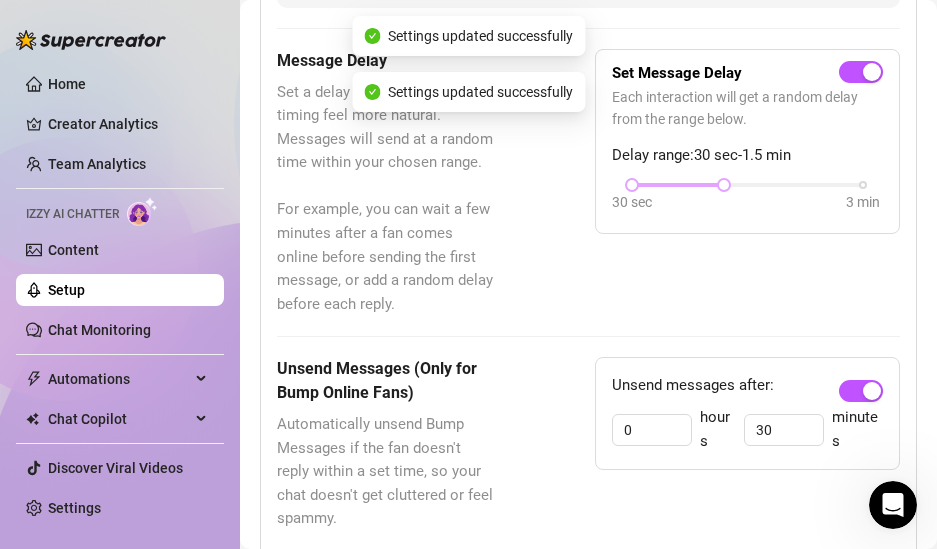 click at bounding box center [678, 185] 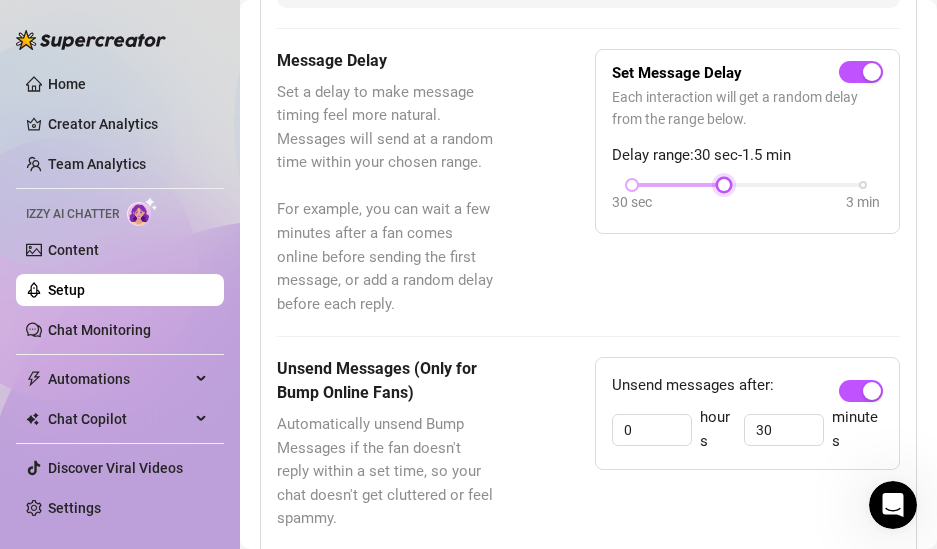click on "30 sec 3 min" at bounding box center (747, 183) 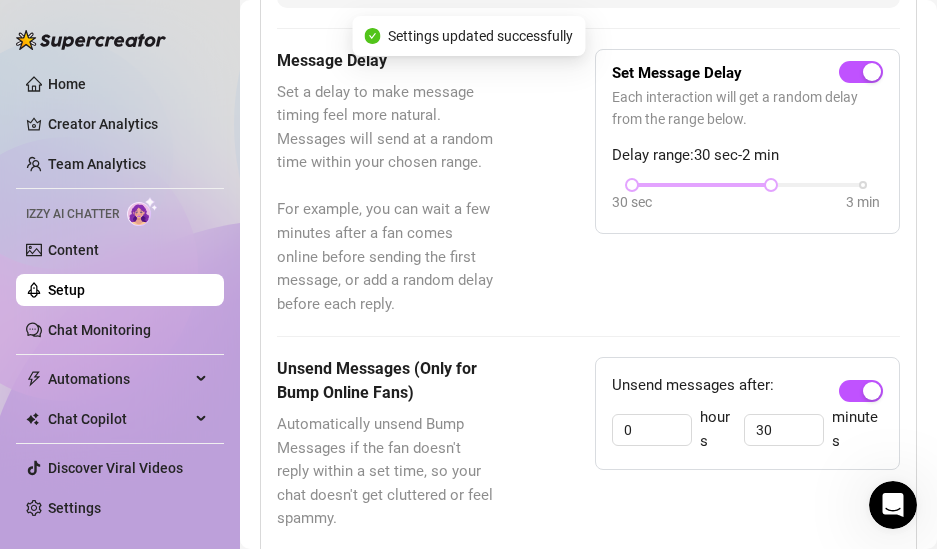 click at bounding box center [701, 185] 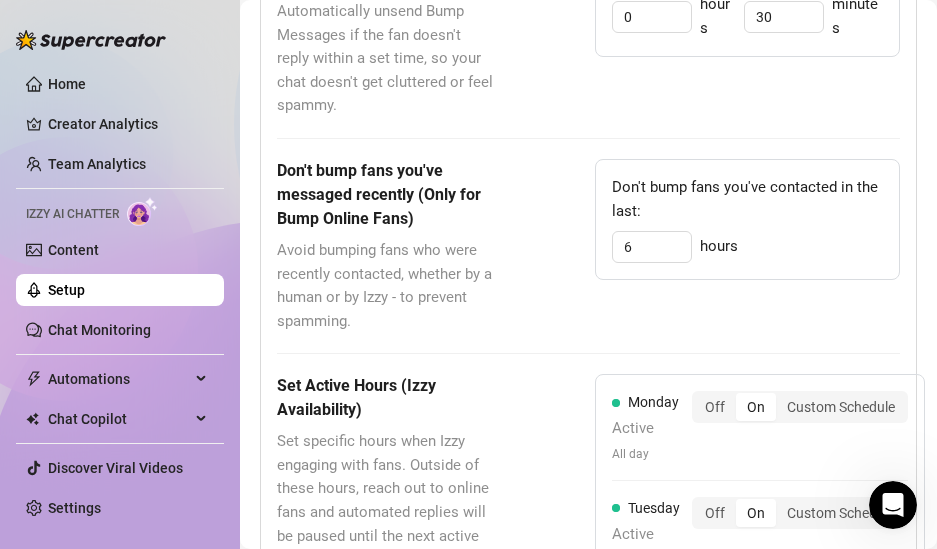 scroll, scrollTop: 1109, scrollLeft: 0, axis: vertical 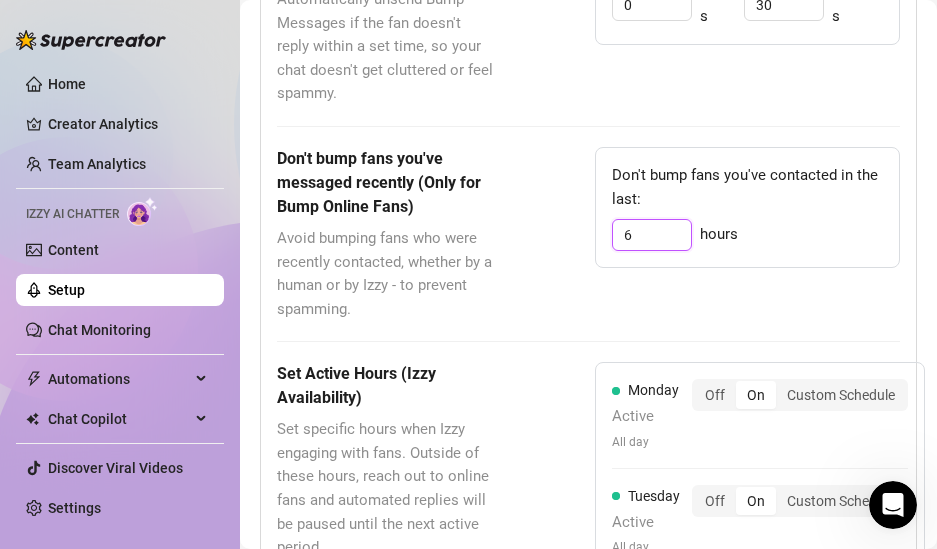 drag, startPoint x: 630, startPoint y: 260, endPoint x: 615, endPoint y: 259, distance: 15.033297 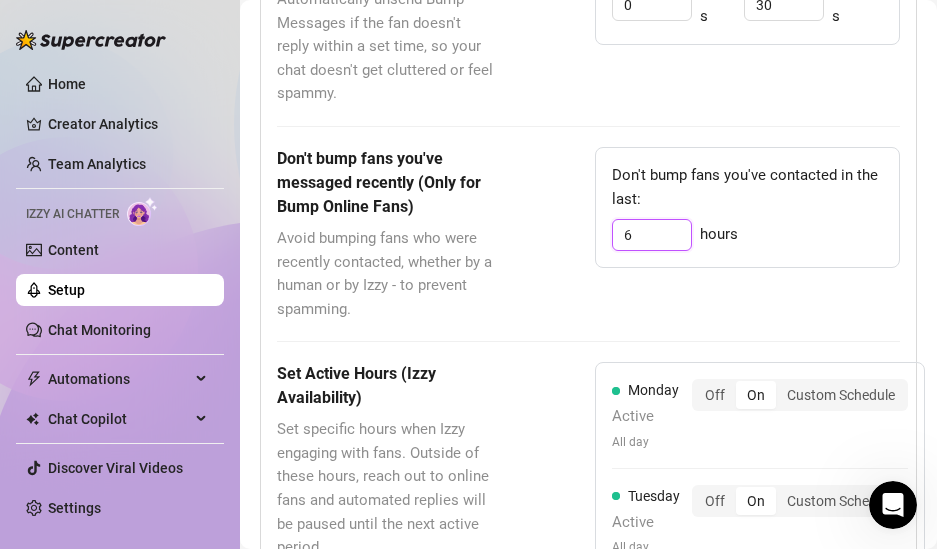 click on "6" at bounding box center [652, 235] 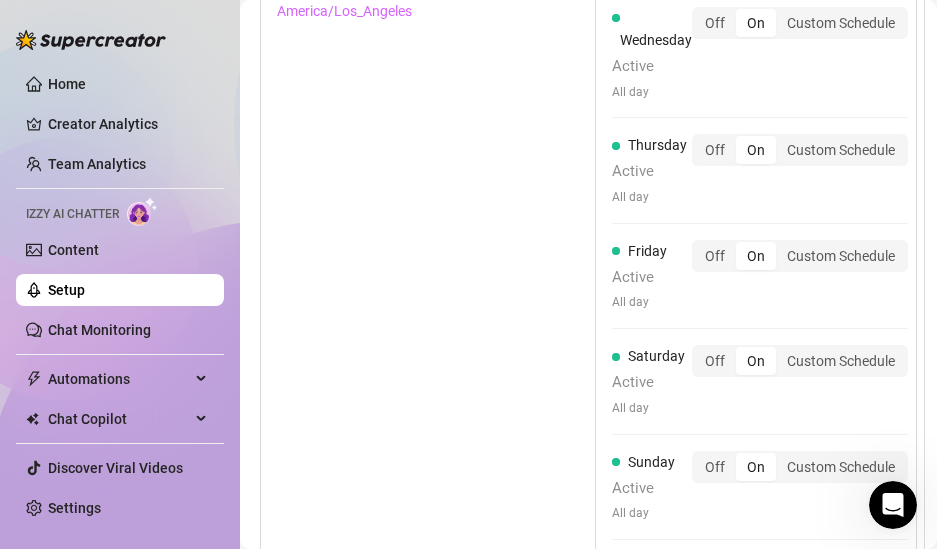 scroll, scrollTop: 1701, scrollLeft: 0, axis: vertical 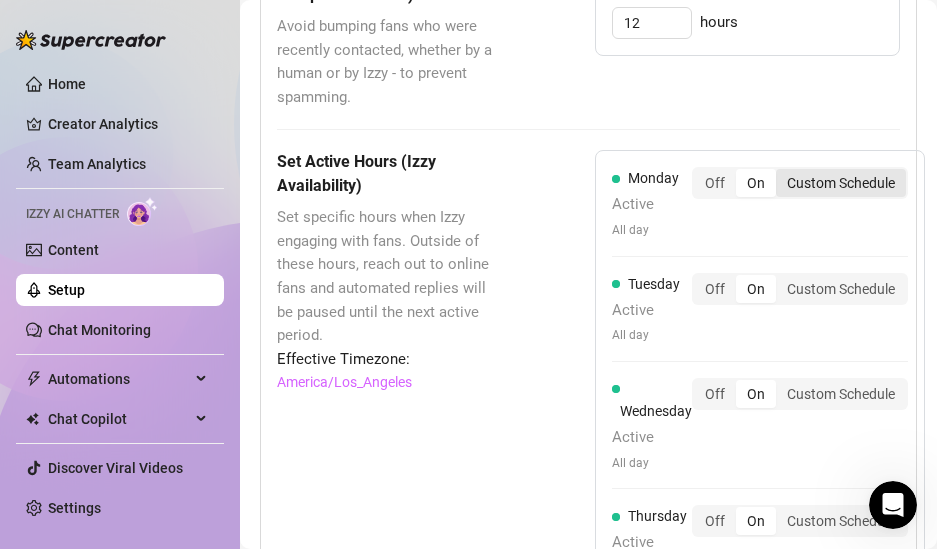 click on "Custom Schedule" at bounding box center [841, 183] 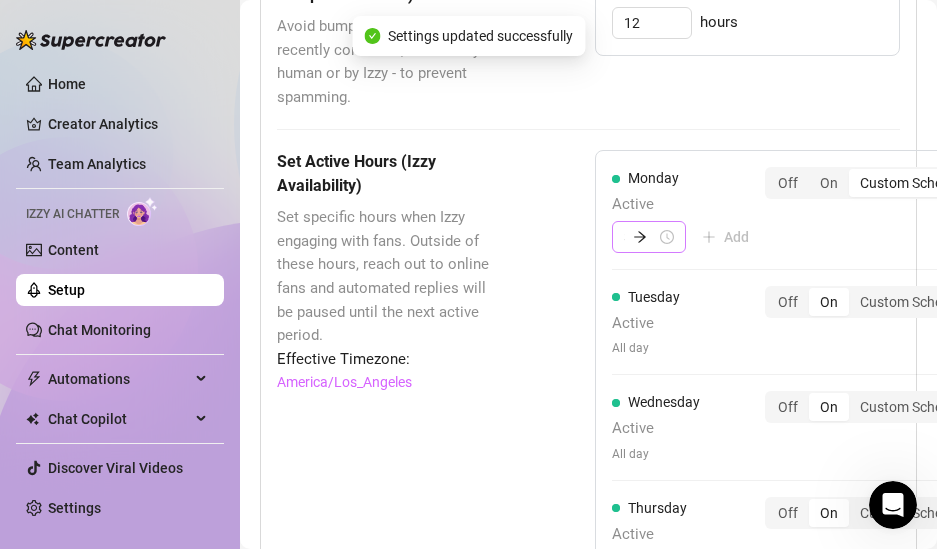 click at bounding box center [649, 237] 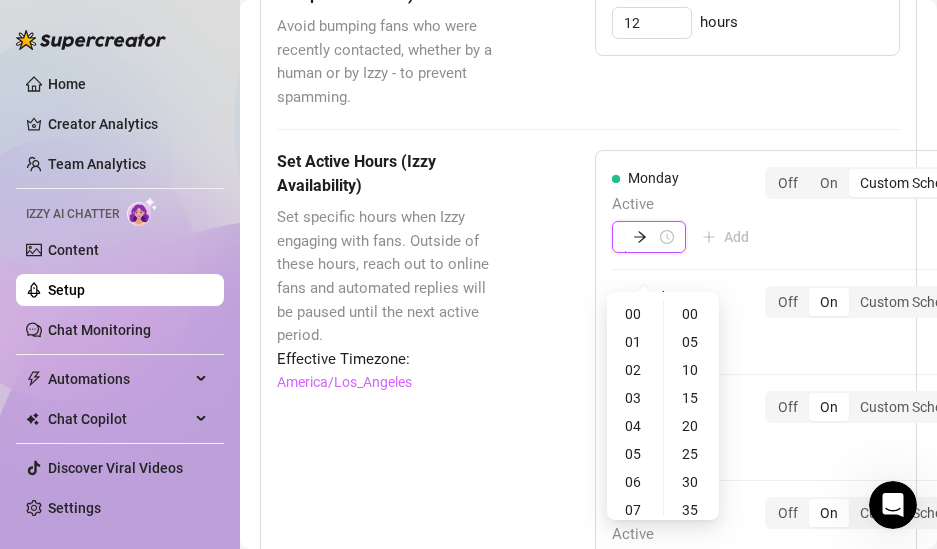 click at bounding box center (649, 237) 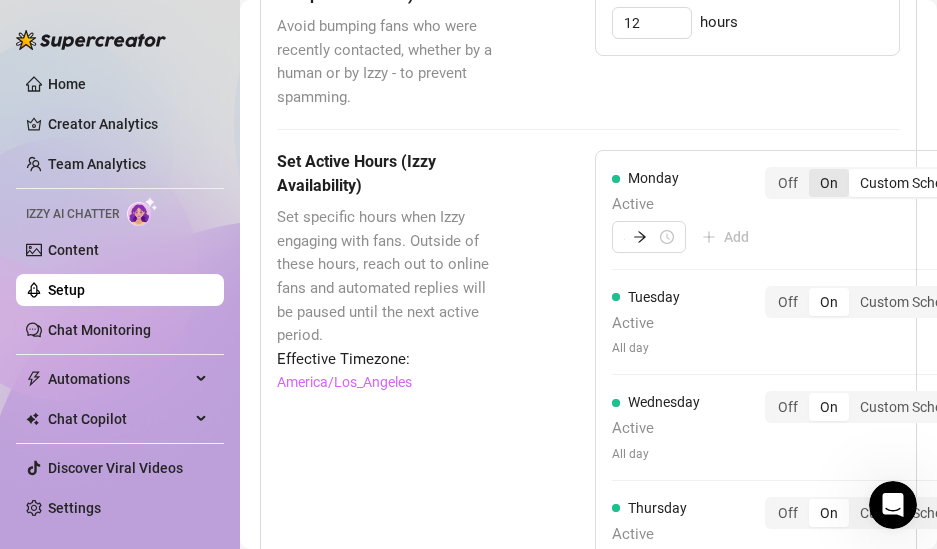 click on "On" at bounding box center [829, 183] 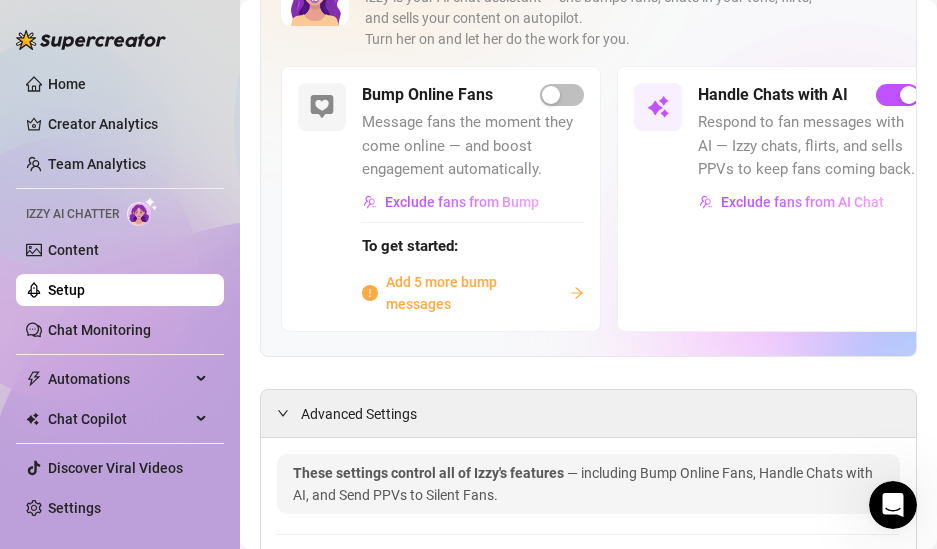 scroll, scrollTop: 173, scrollLeft: 0, axis: vertical 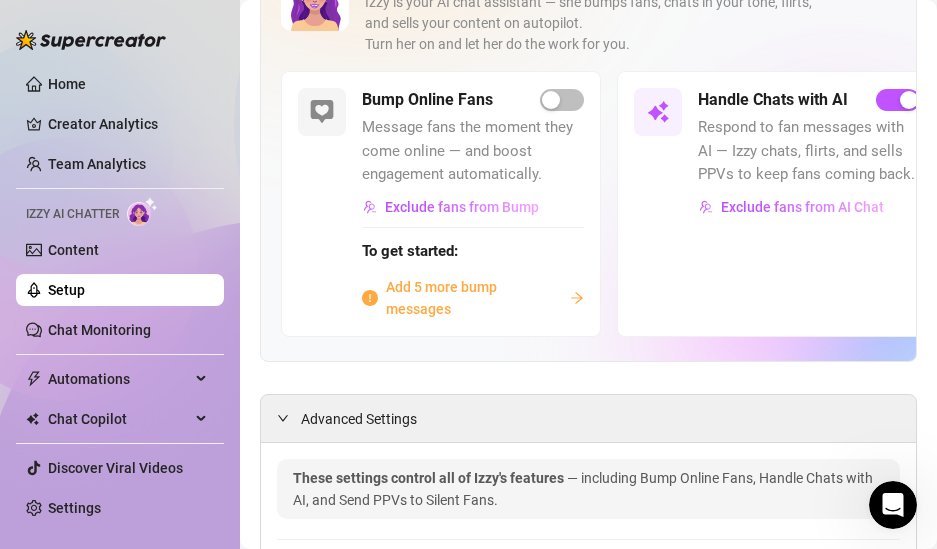 click on "Add 5 more bump messages" at bounding box center [474, 298] 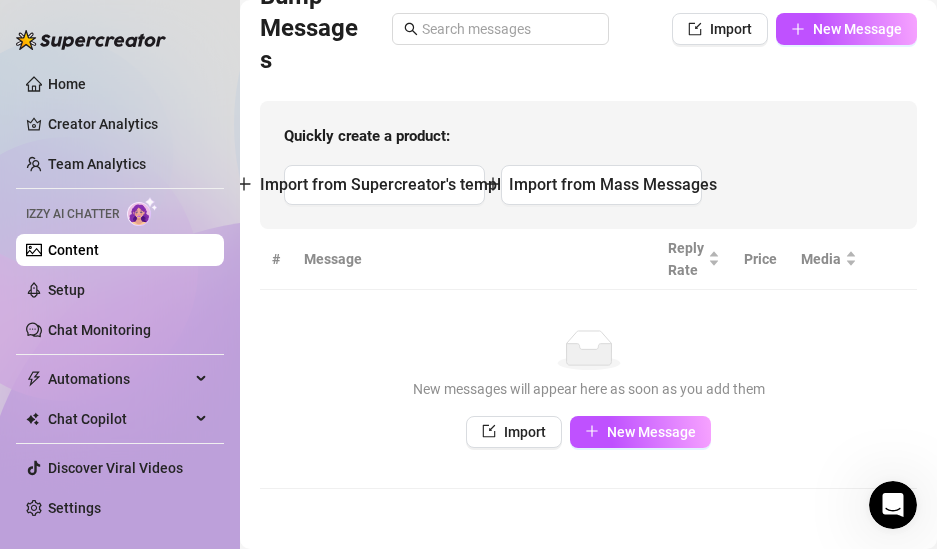 scroll, scrollTop: 168, scrollLeft: 0, axis: vertical 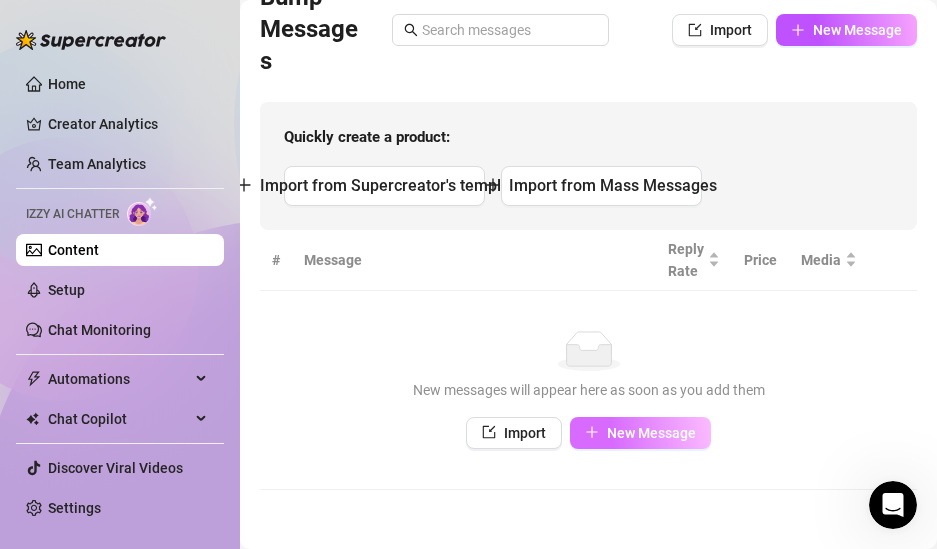 click on "New Message" at bounding box center [651, 433] 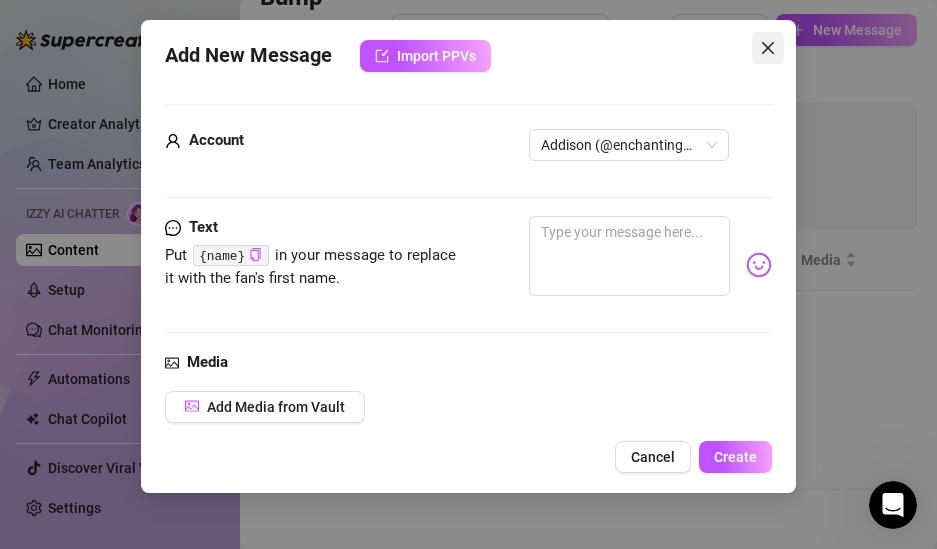 click at bounding box center (768, 48) 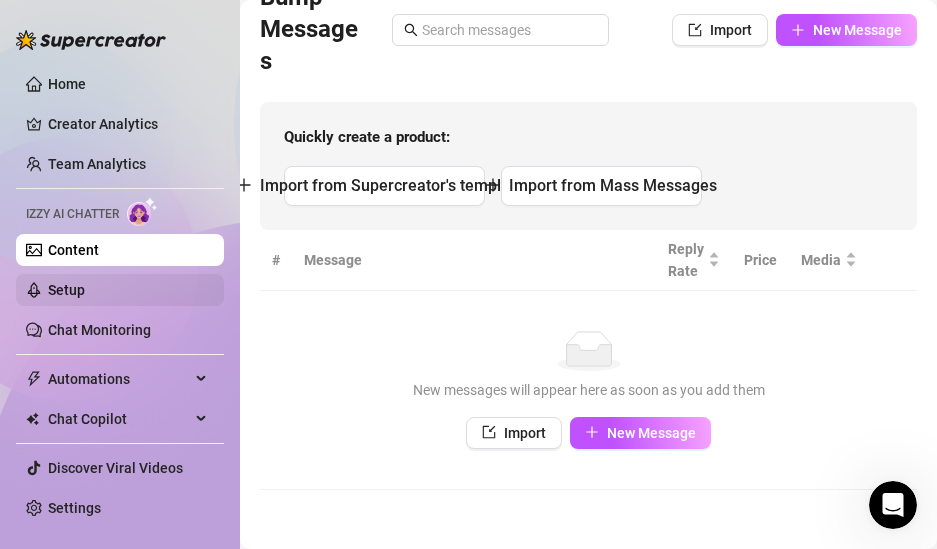 click on "Setup" at bounding box center (66, 290) 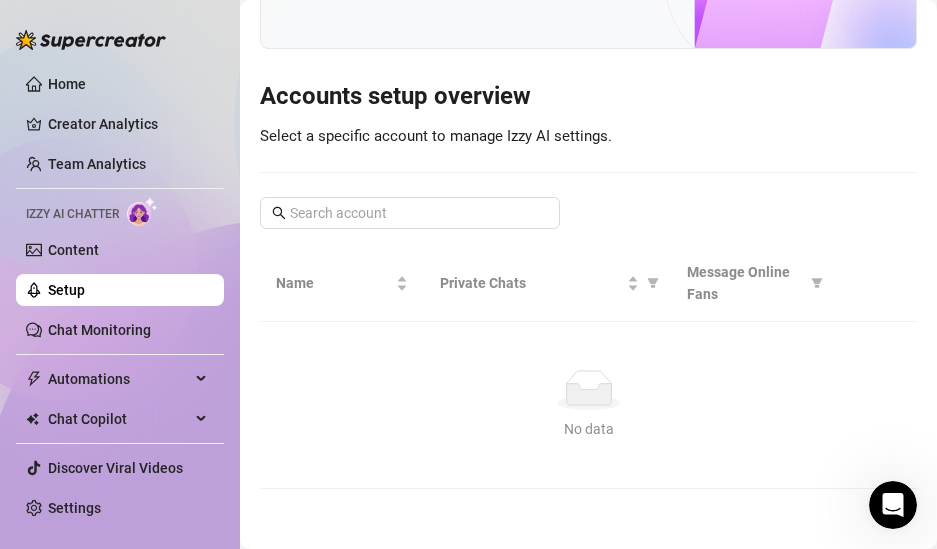 scroll, scrollTop: 76, scrollLeft: 0, axis: vertical 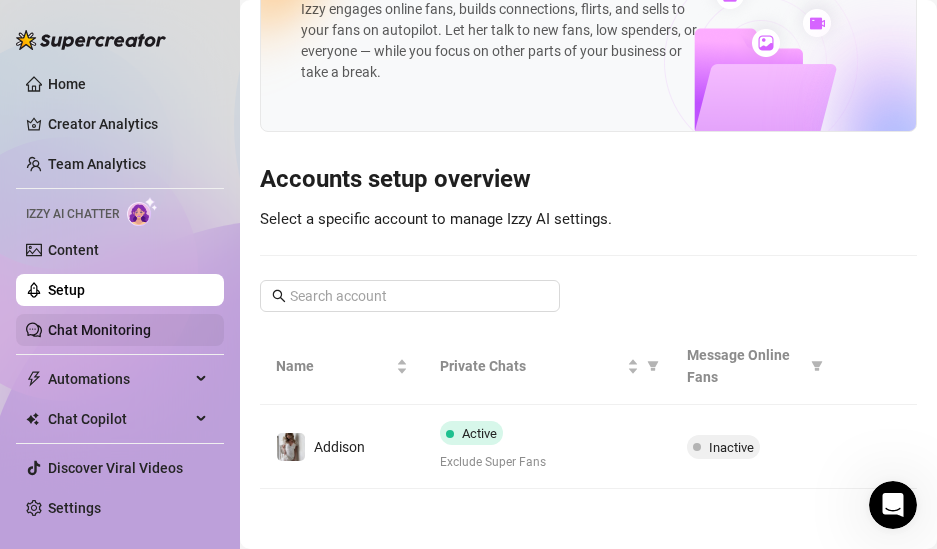 click on "Chat Monitoring" at bounding box center (99, 330) 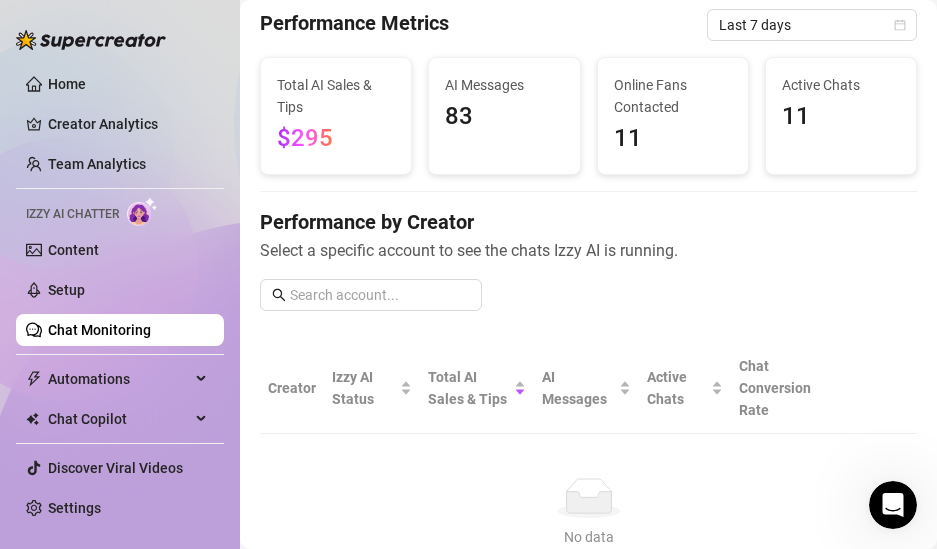 scroll, scrollTop: 168, scrollLeft: 0, axis: vertical 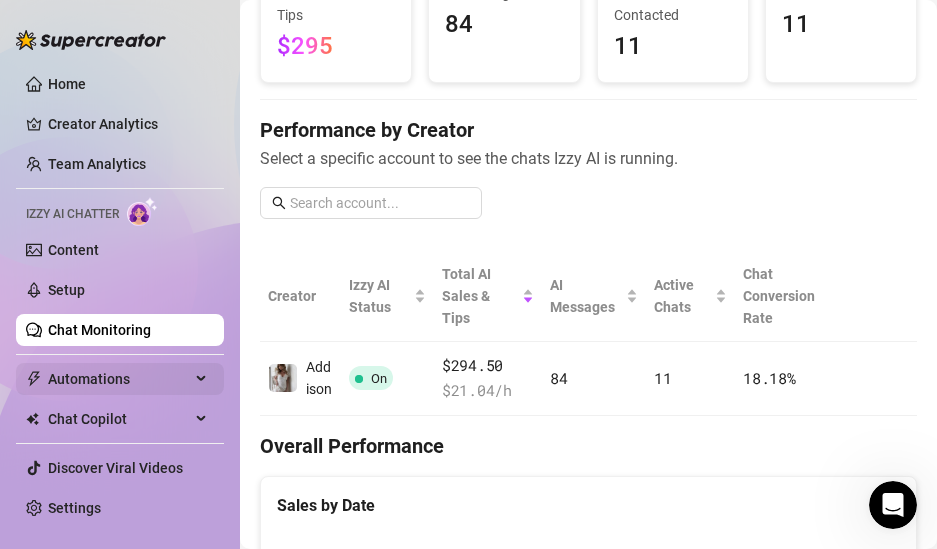 click on "Automations" at bounding box center [119, 379] 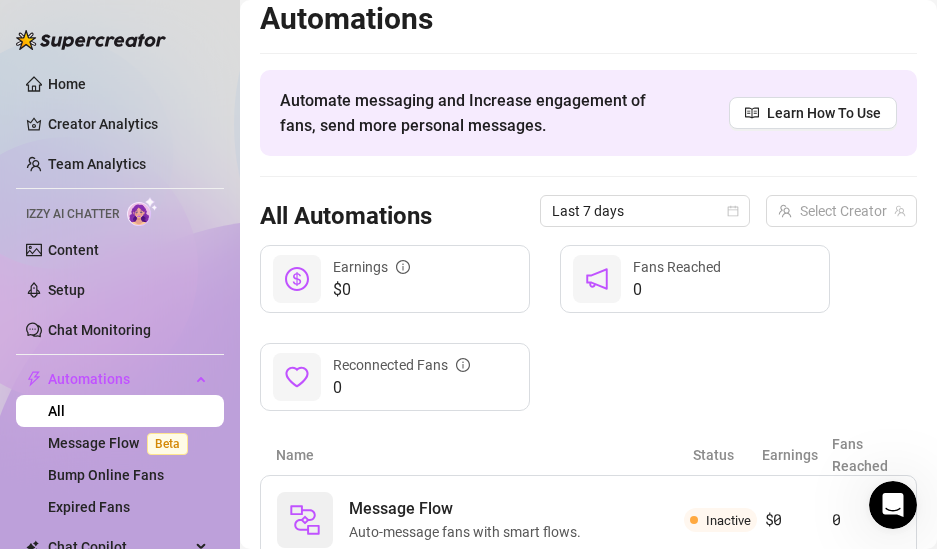 scroll, scrollTop: 16, scrollLeft: 0, axis: vertical 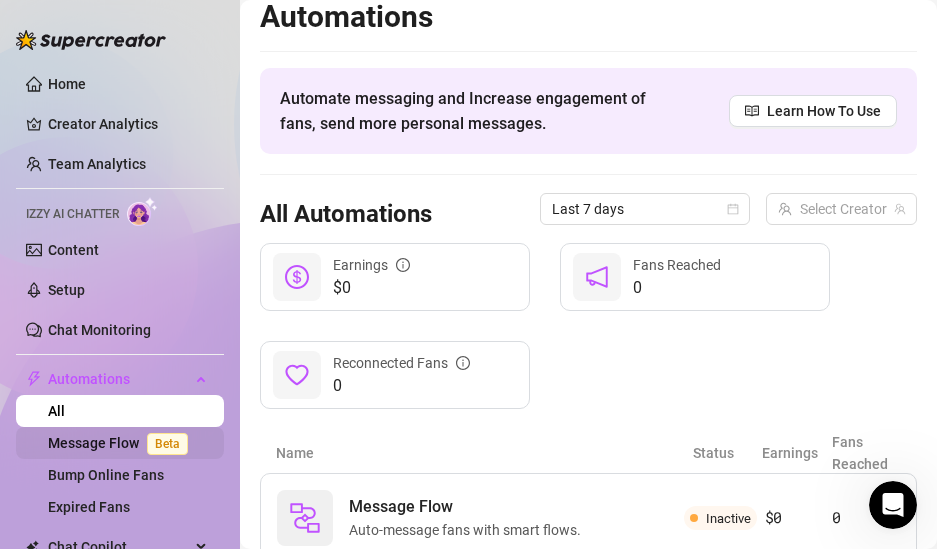click on "Message Flow Beta" at bounding box center [122, 443] 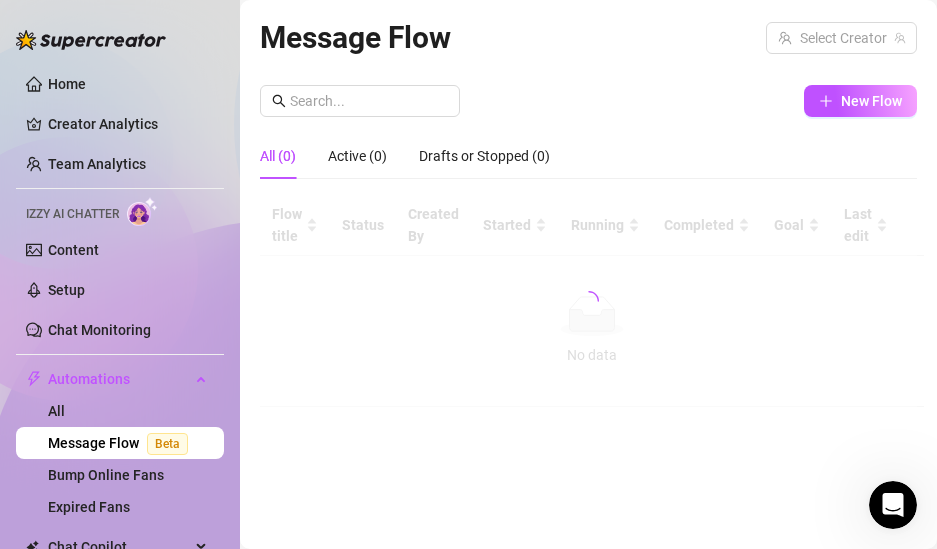 scroll, scrollTop: 0, scrollLeft: 0, axis: both 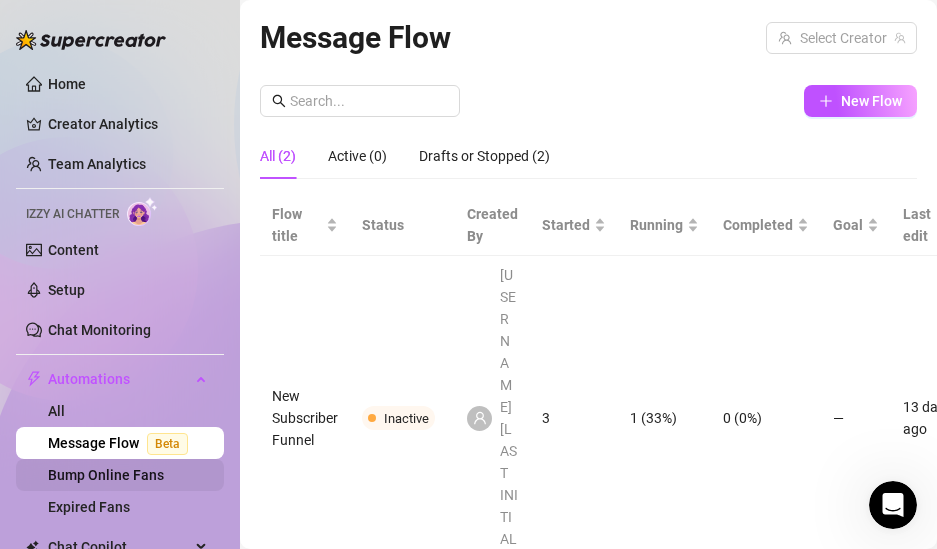 click on "Bump Online Fans" at bounding box center [106, 475] 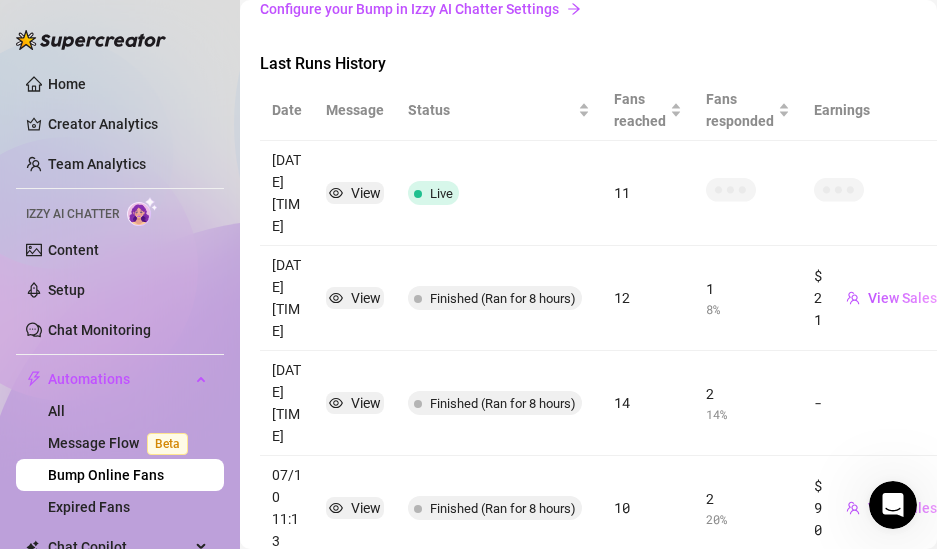 scroll, scrollTop: 470, scrollLeft: 0, axis: vertical 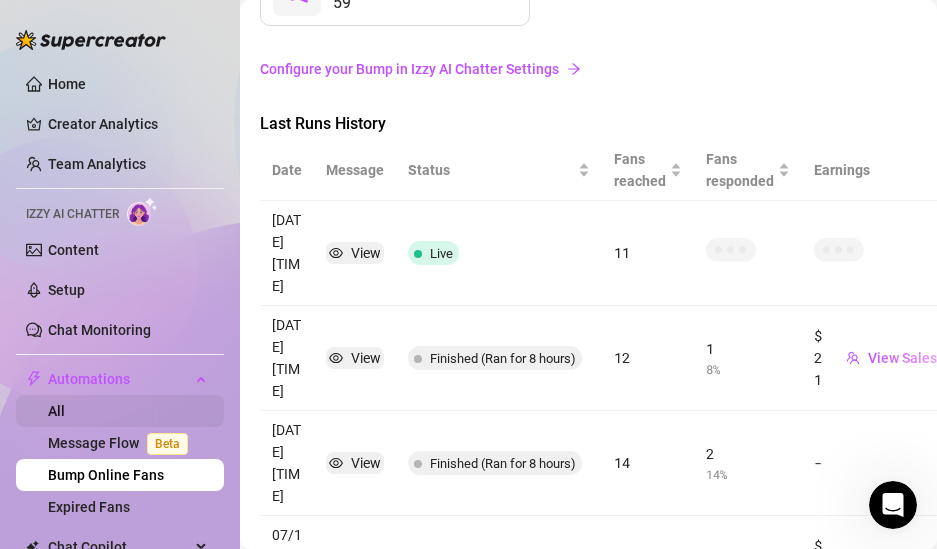 click on "All" at bounding box center [56, 411] 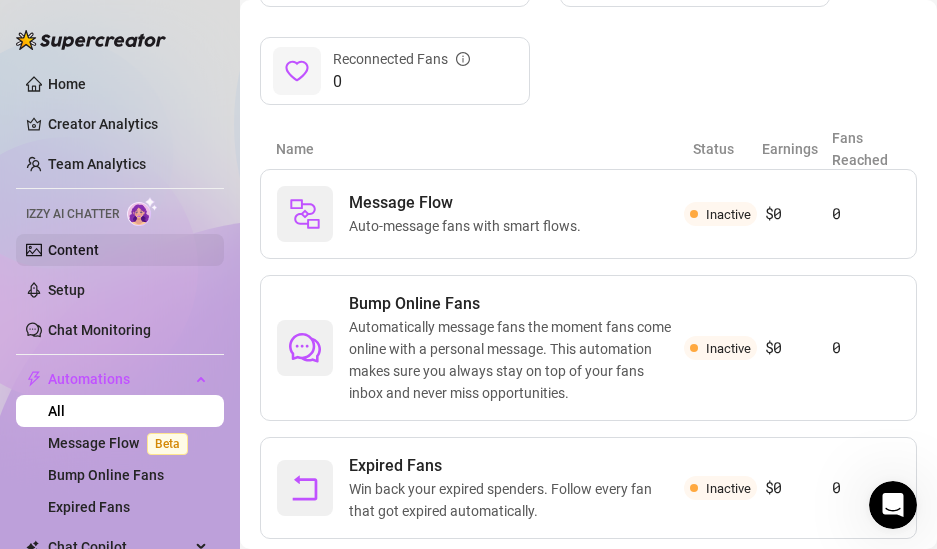 click on "Content" at bounding box center (73, 250) 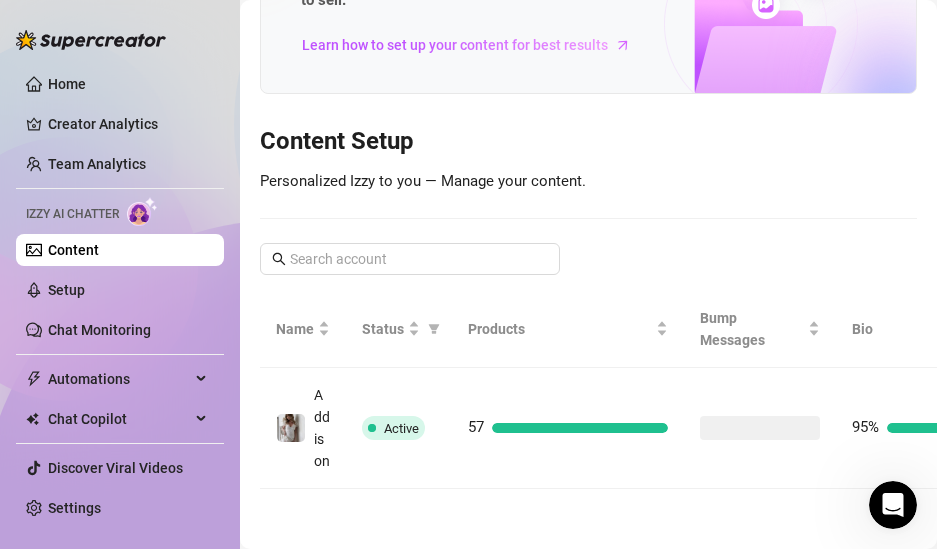 scroll, scrollTop: 187, scrollLeft: 0, axis: vertical 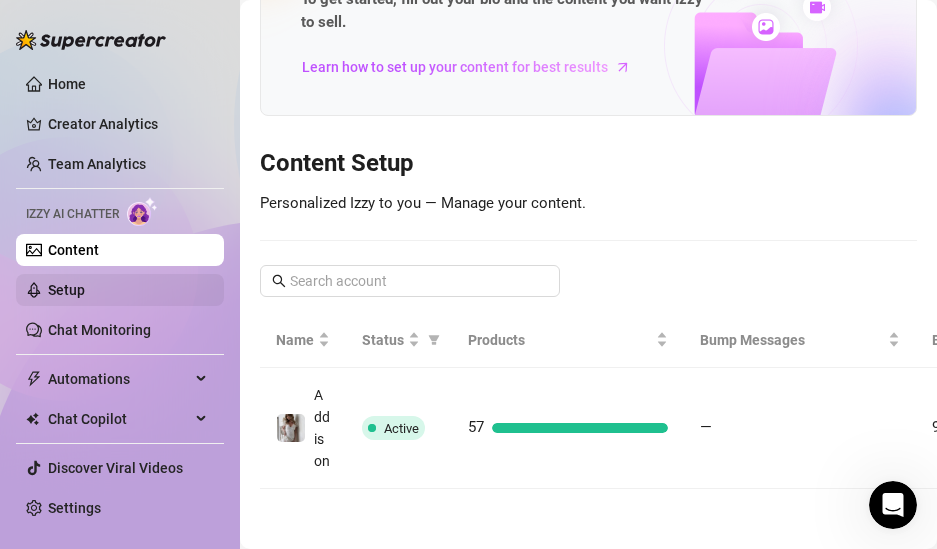 click on "Setup" at bounding box center (66, 290) 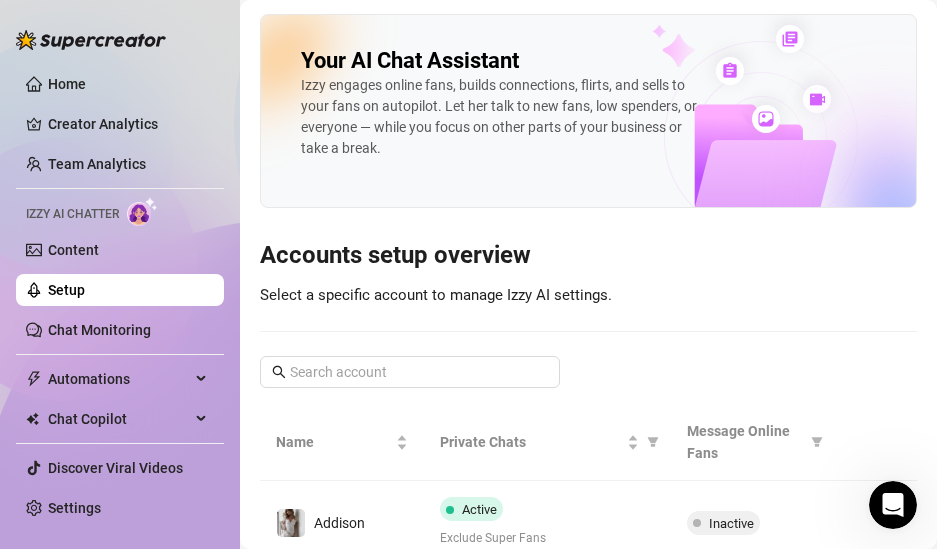 scroll, scrollTop: 76, scrollLeft: 0, axis: vertical 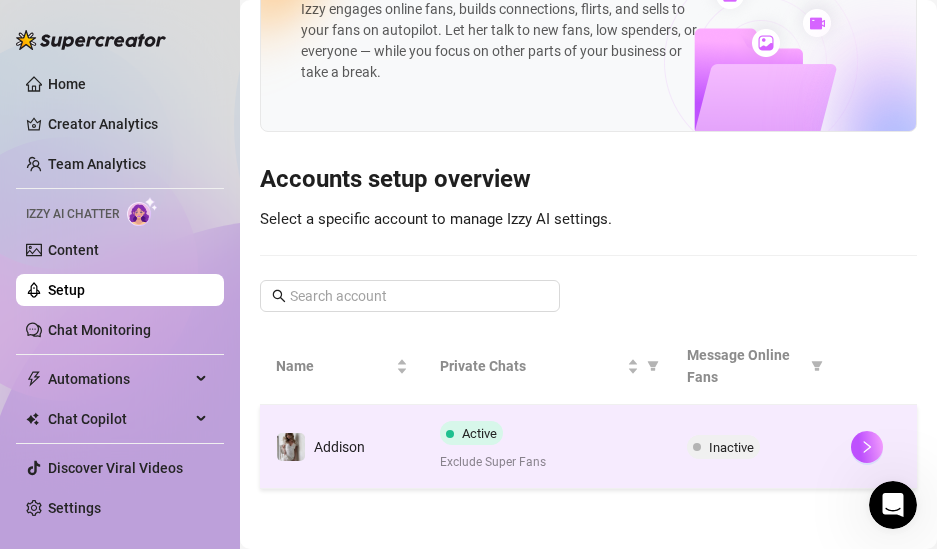click on "Inactive" at bounding box center (753, 447) 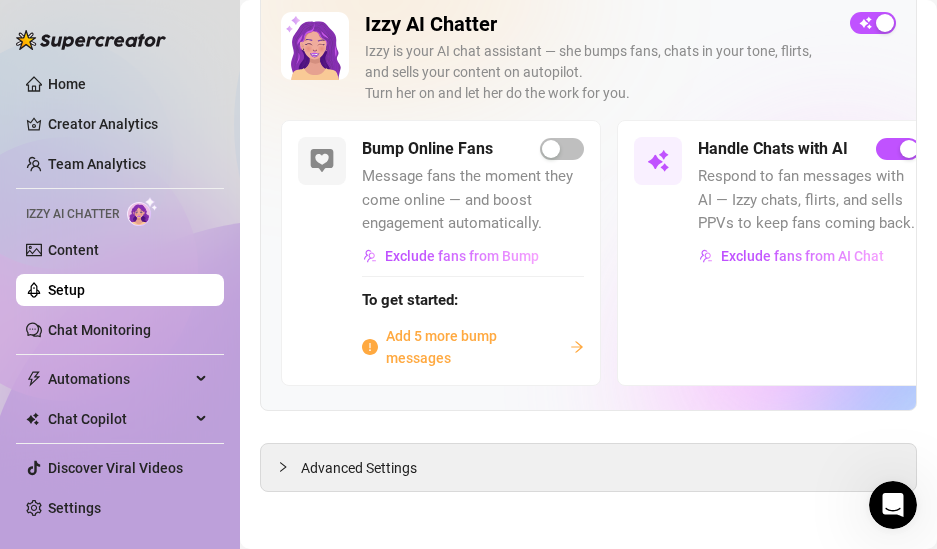 scroll, scrollTop: 127, scrollLeft: 0, axis: vertical 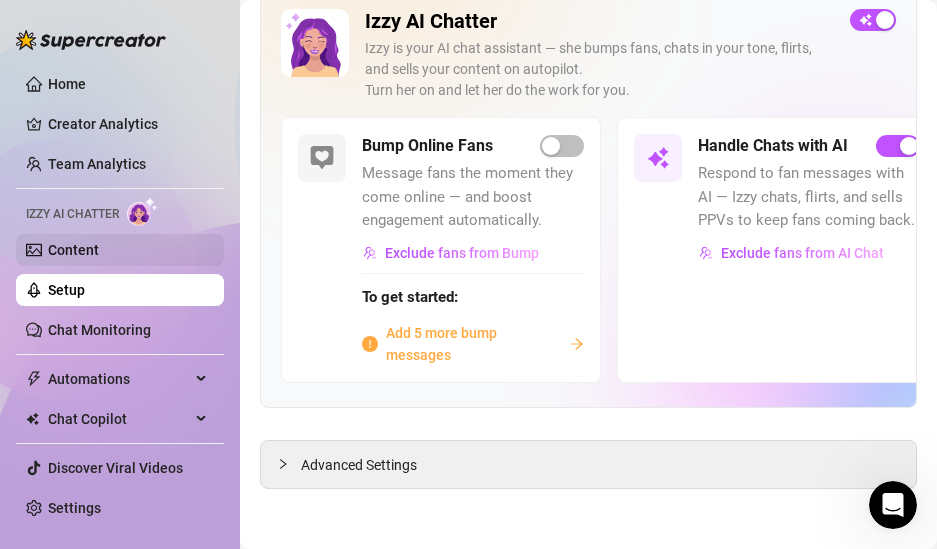 click on "Content" at bounding box center (73, 250) 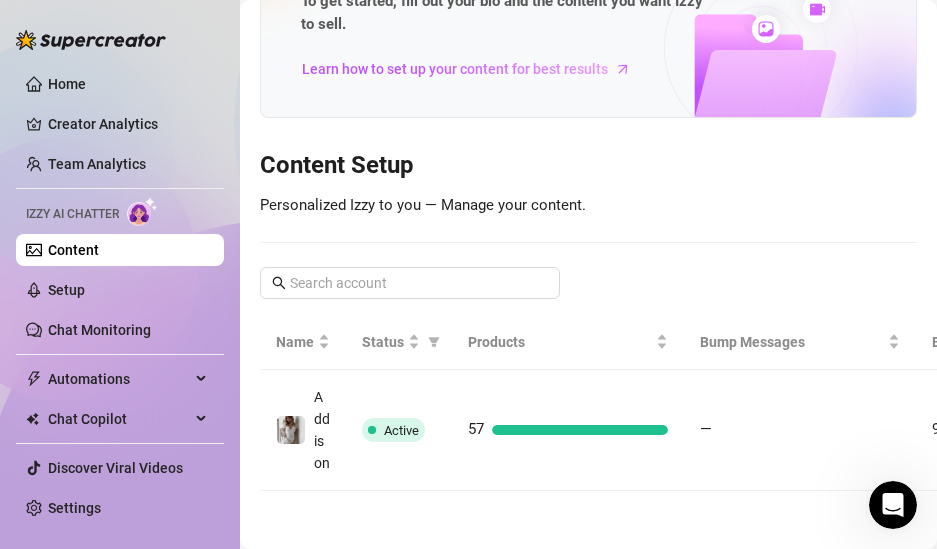 scroll, scrollTop: 127, scrollLeft: 0, axis: vertical 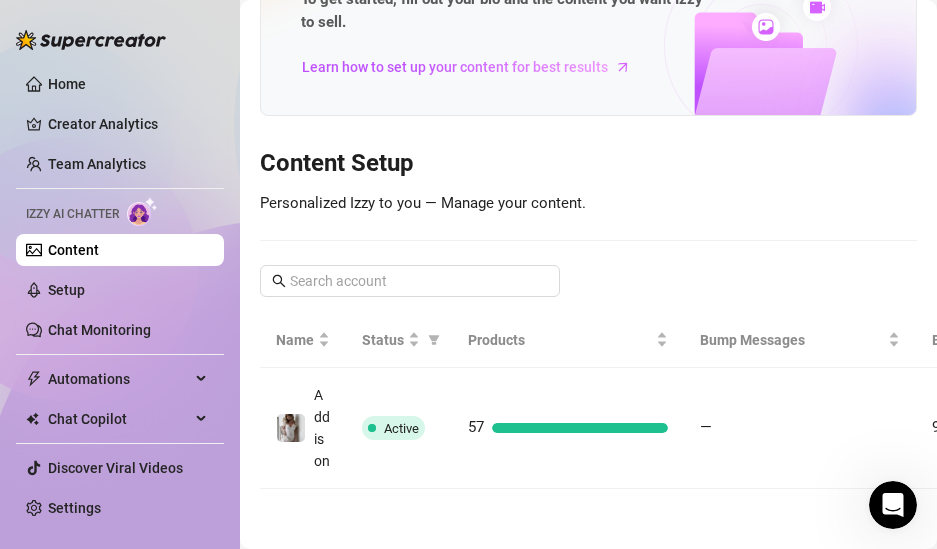 click on "Your Voice, Your Content, Your Izzy Izzy is your AI chat assistant, customized to sound just like you, with your persona, vibe, and style. 🚀✨ To get started, fill out your bio and the content you want Izzy to sell. Learn how to set up your content for best results Content Setup Personalized Izzy to you — Manage your content. Name Status Products Bump Messages Bio [USERNAME] Active 57 — 95%" at bounding box center (588, 210) 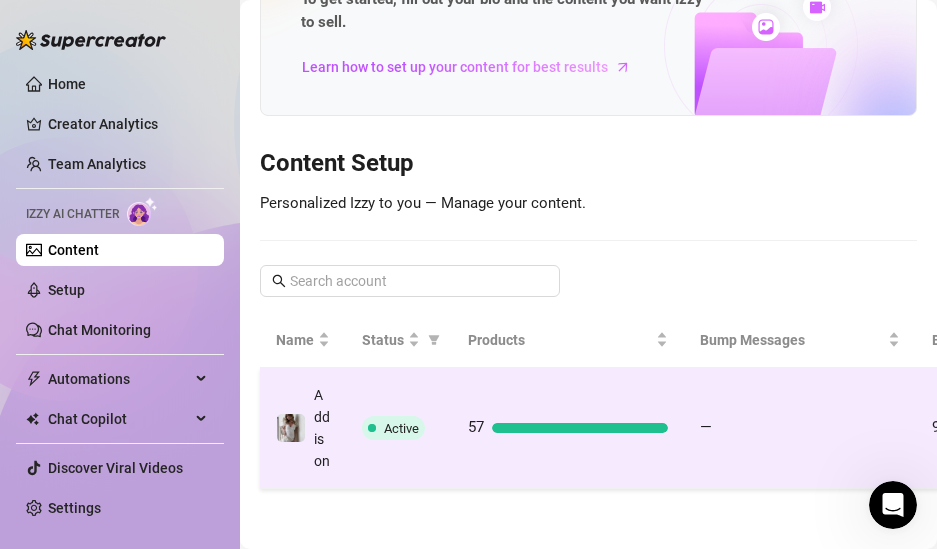 click on "—" at bounding box center (800, 428) 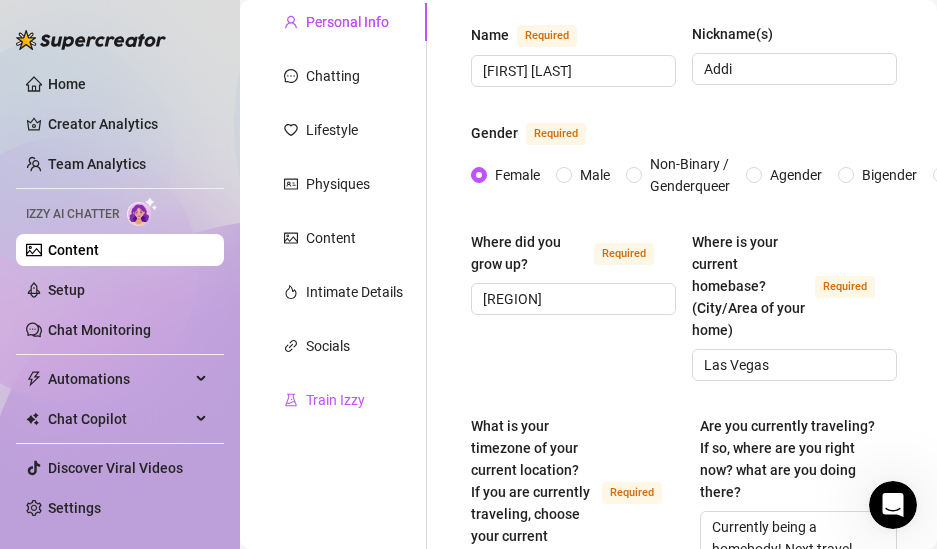 click on "Train Izzy" at bounding box center [324, 400] 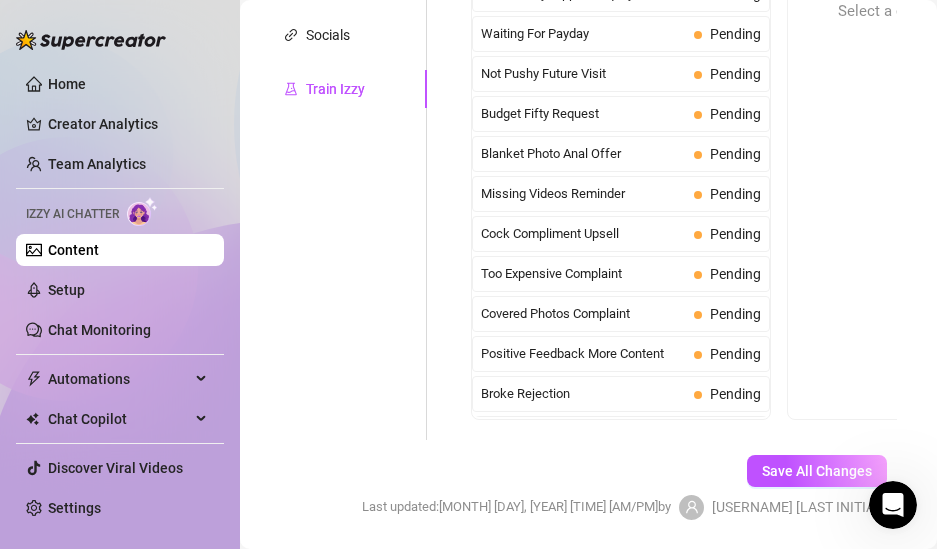 scroll, scrollTop: 505, scrollLeft: 0, axis: vertical 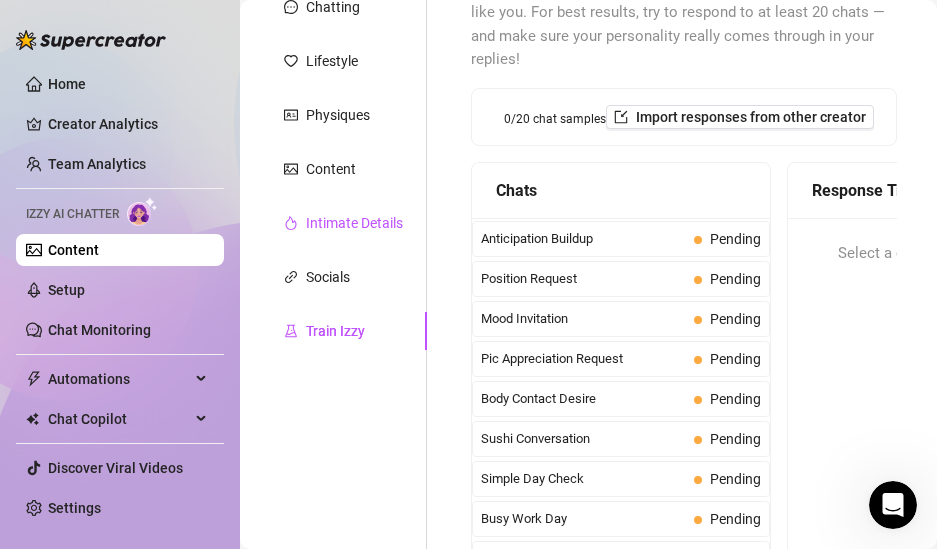 click on "Intimate Details" at bounding box center [354, 223] 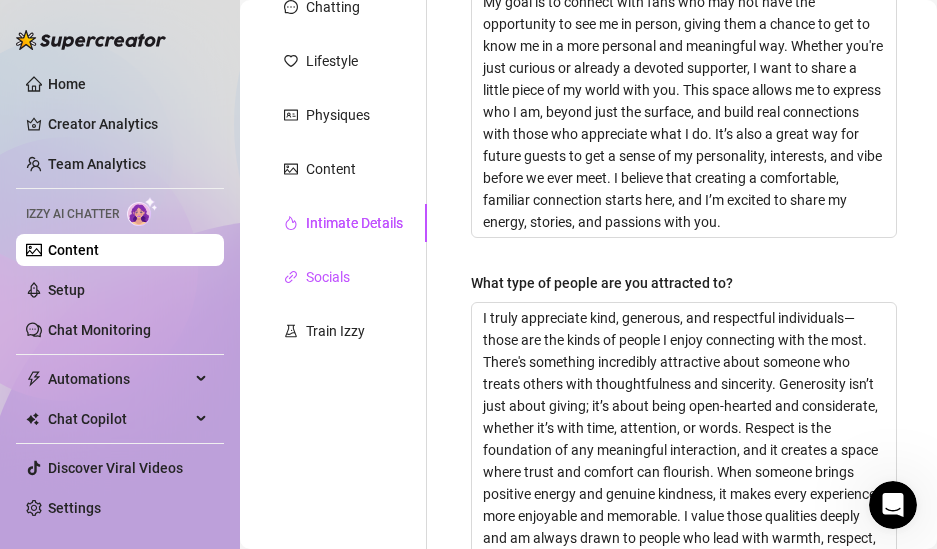 click on "Socials" at bounding box center [328, 277] 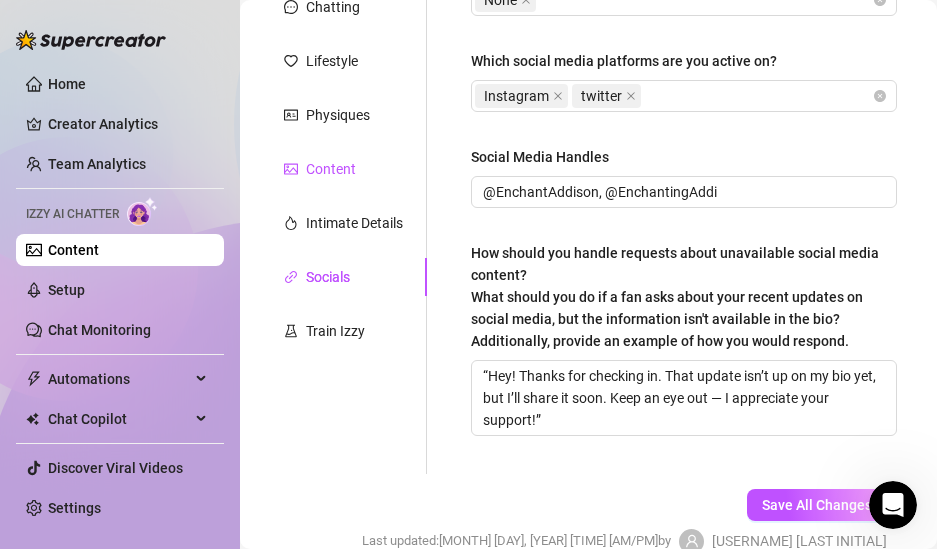 click on "Content" at bounding box center (331, 169) 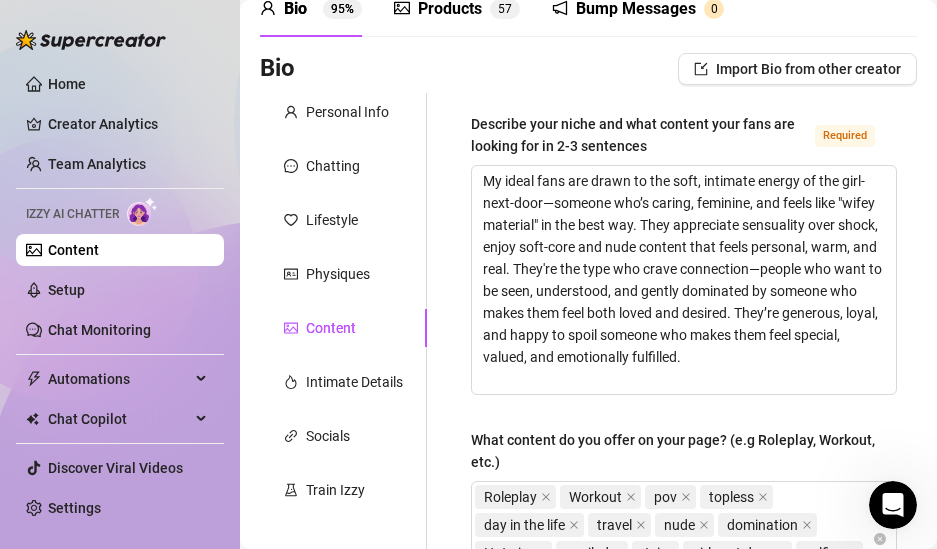 scroll, scrollTop: 94, scrollLeft: 0, axis: vertical 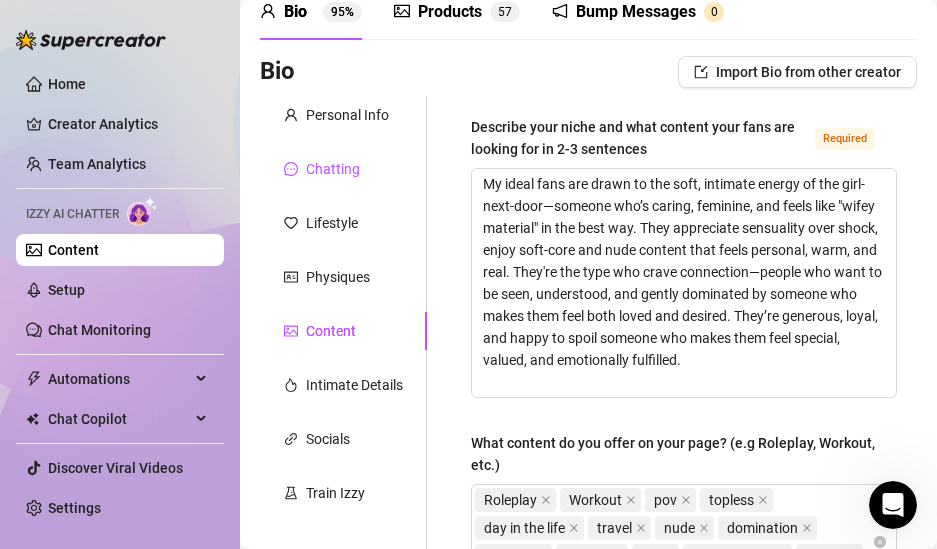 click on "Chatting" at bounding box center (333, 169) 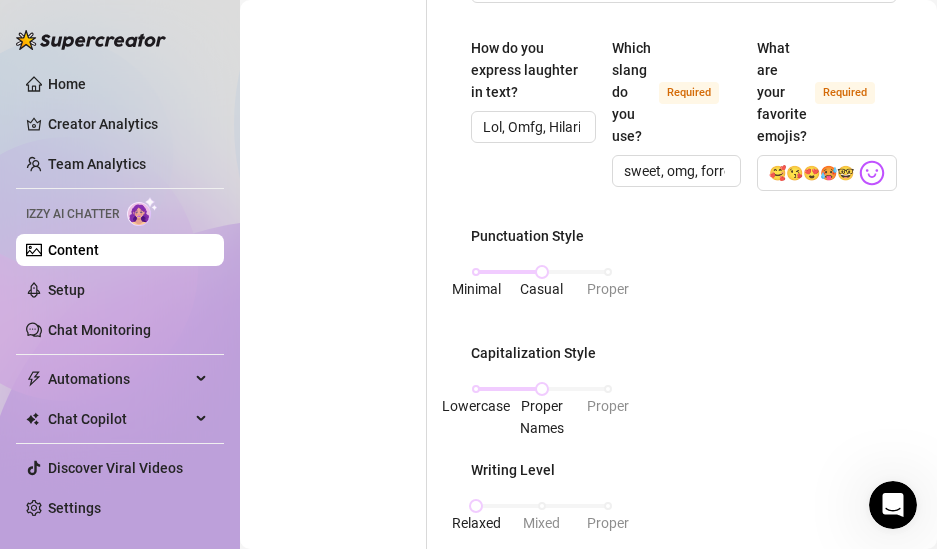 scroll, scrollTop: 1200, scrollLeft: 0, axis: vertical 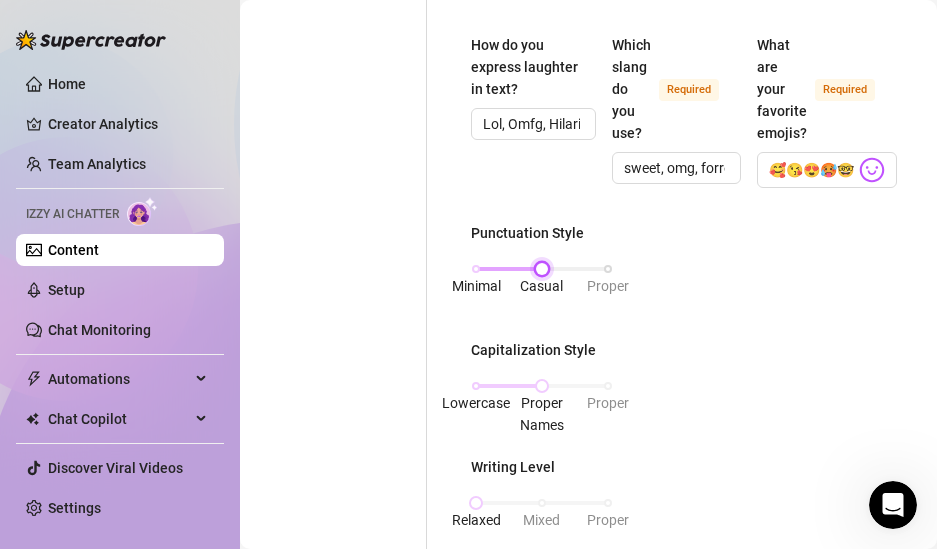 click on "Minimal Casual Proper" at bounding box center (542, 269) 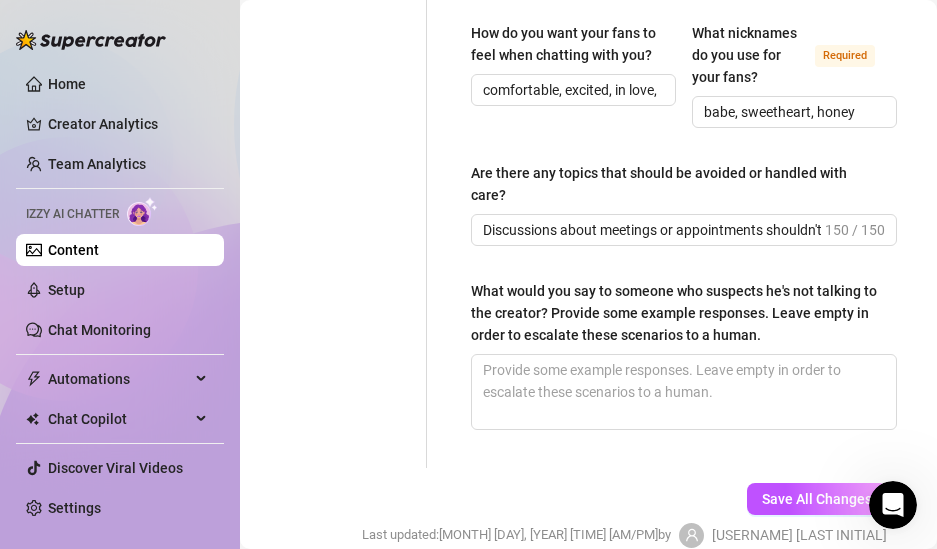 scroll, scrollTop: 2050, scrollLeft: 0, axis: vertical 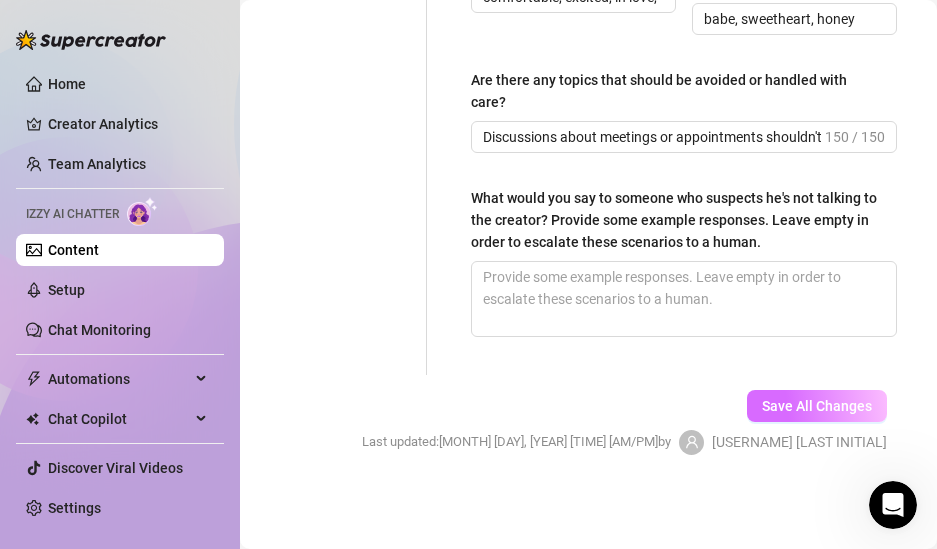 click on "Save All Changes" at bounding box center (817, 406) 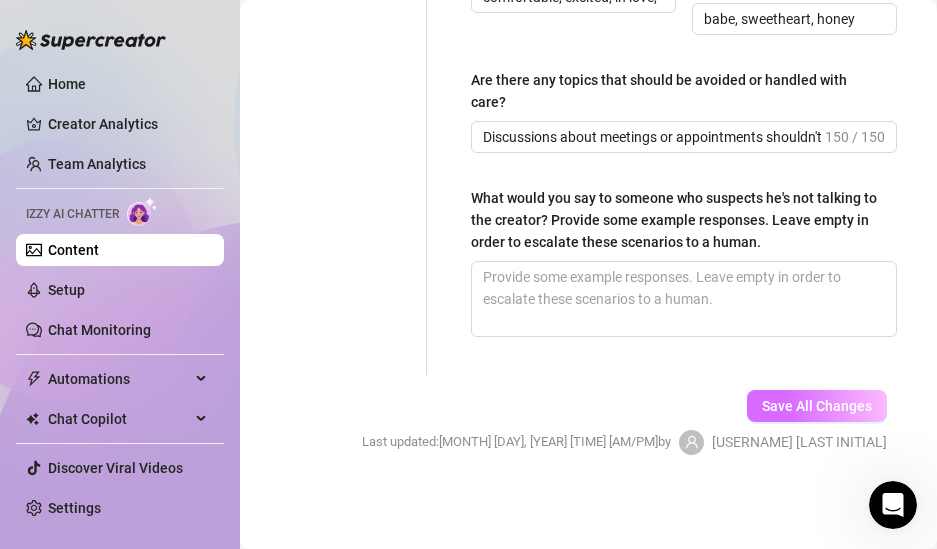 click on "Save All Changes" at bounding box center [817, 406] 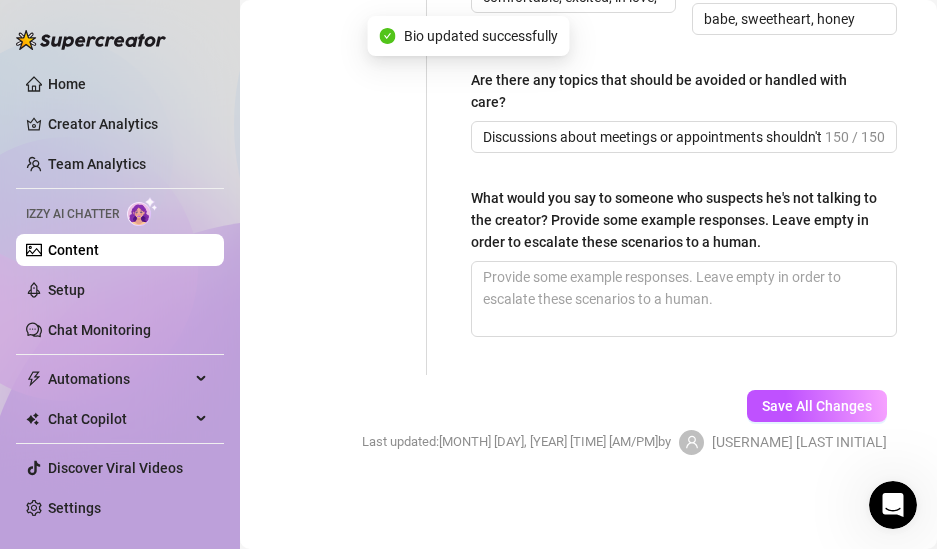 scroll, scrollTop: 750, scrollLeft: 0, axis: vertical 